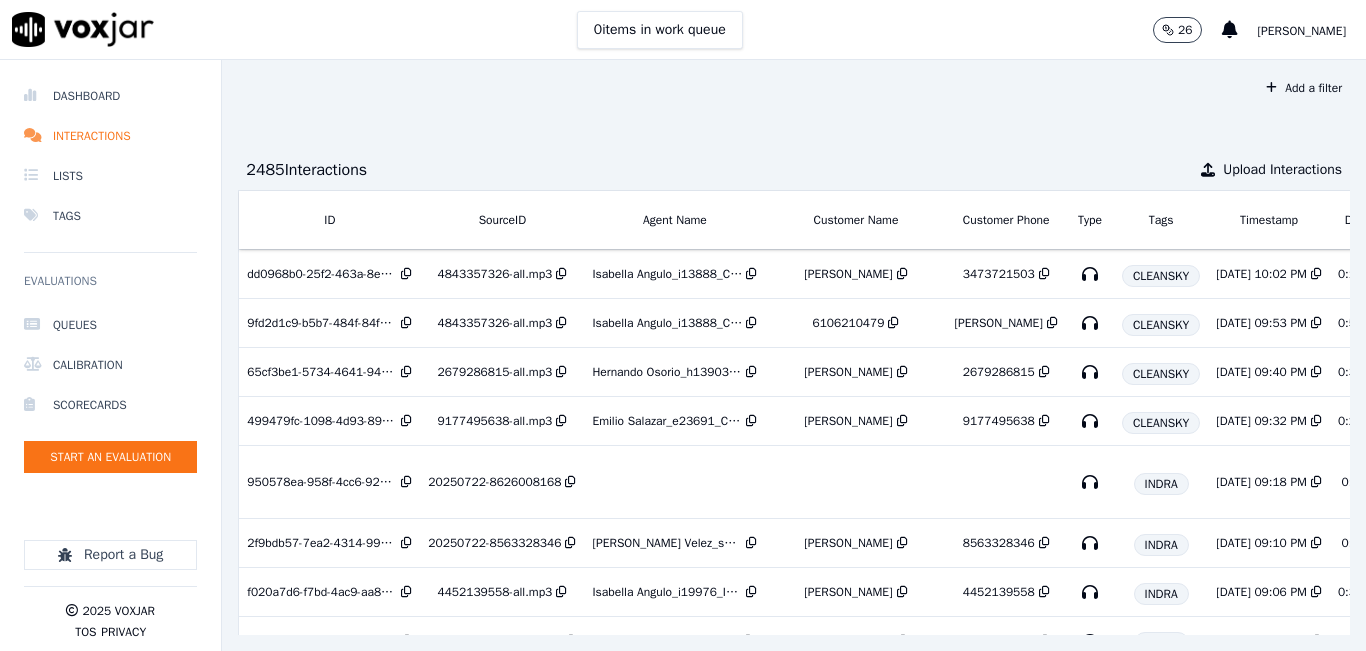 scroll, scrollTop: 0, scrollLeft: 0, axis: both 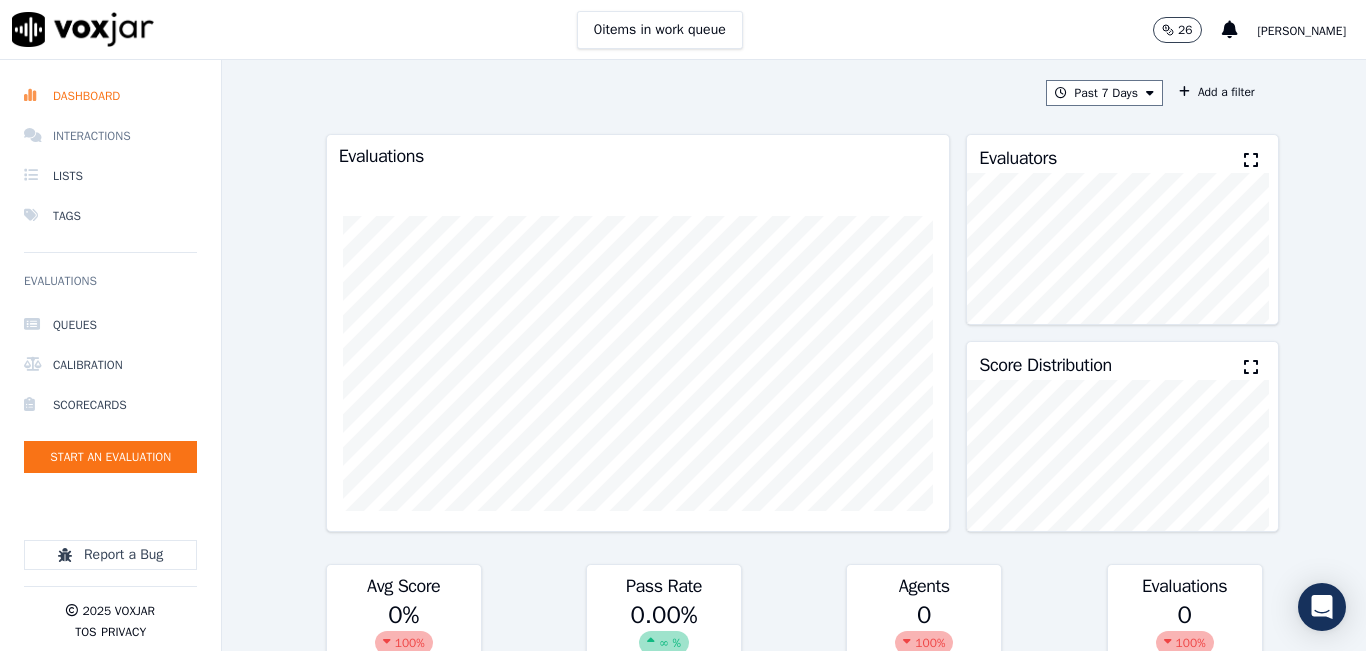 click on "Interactions" at bounding box center [110, 136] 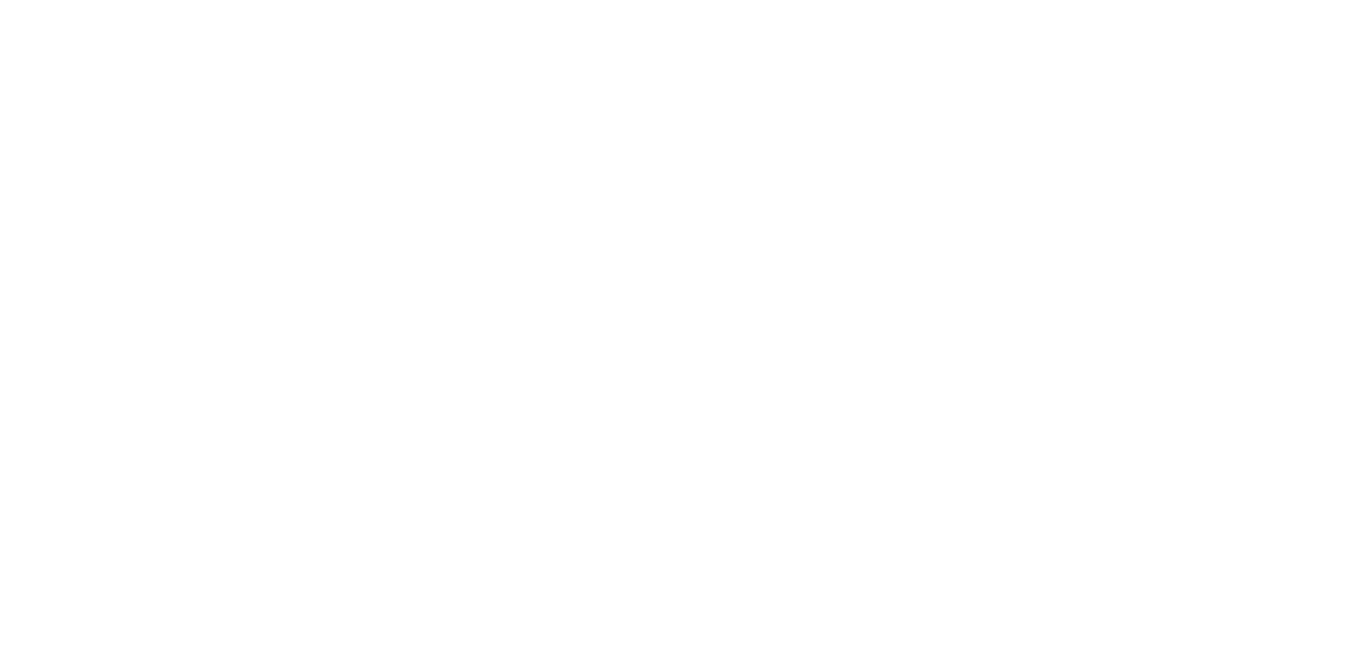 scroll, scrollTop: 0, scrollLeft: 0, axis: both 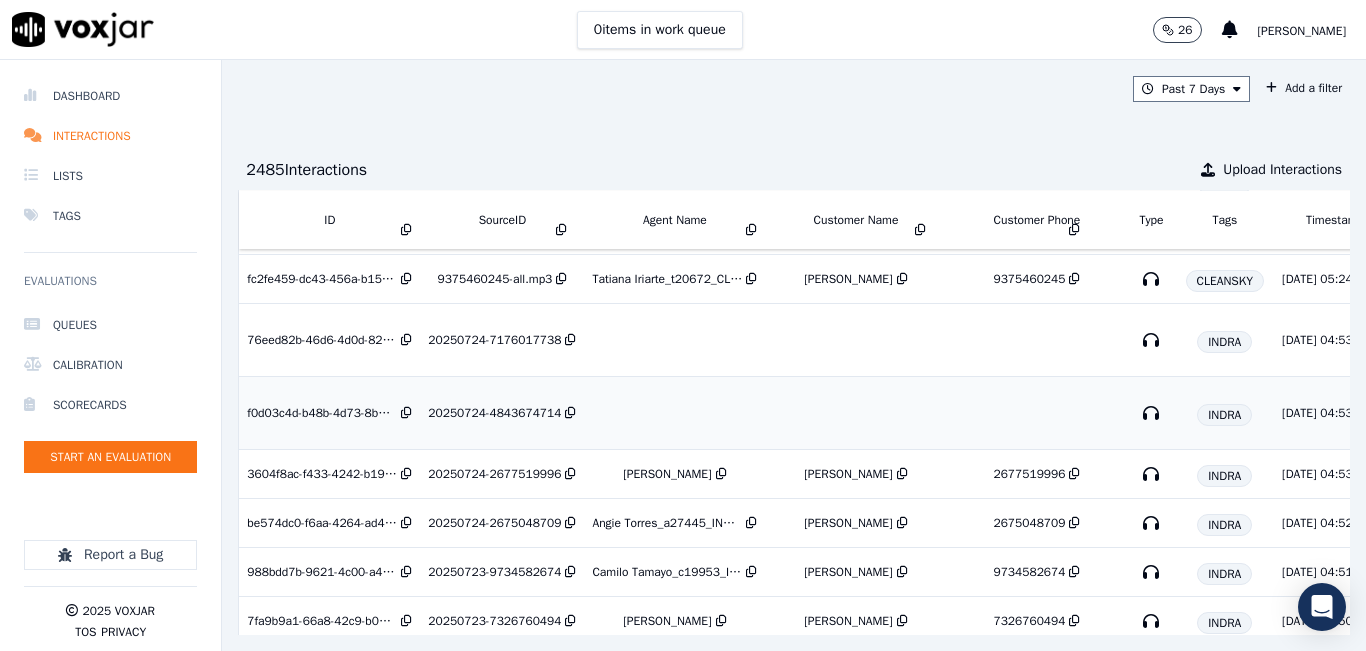 click on "20250724-4843674714" at bounding box center [494, 413] 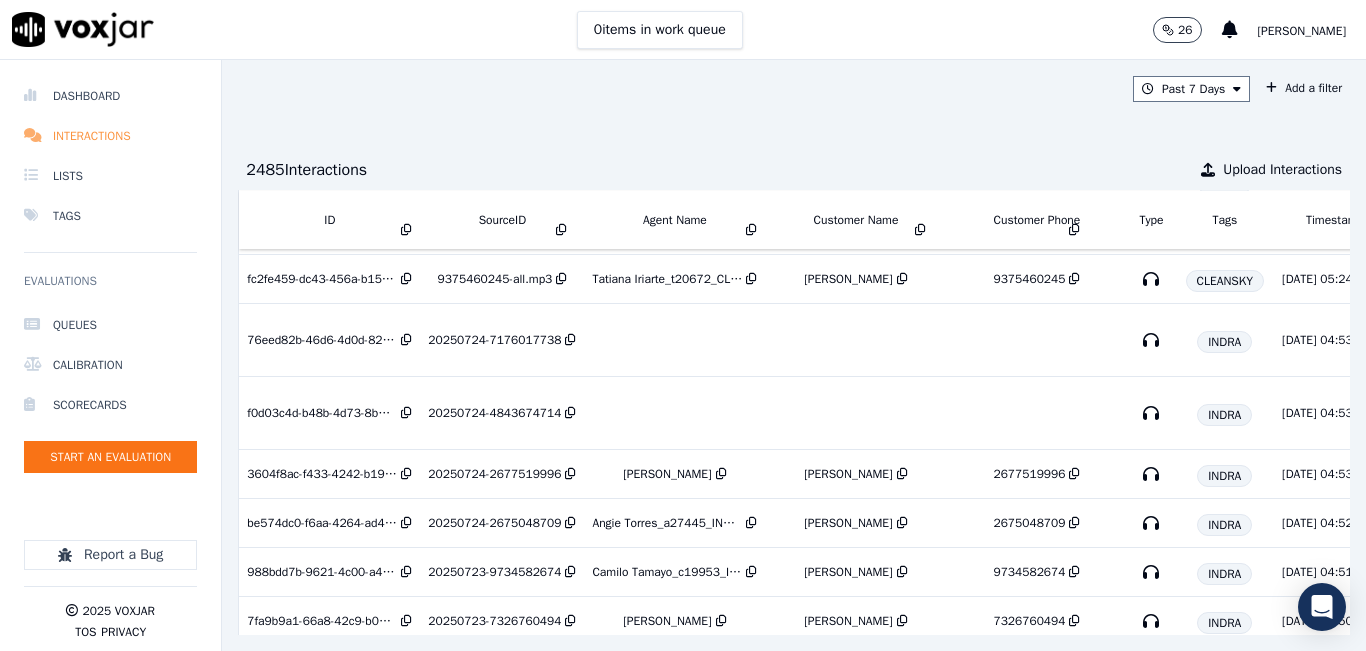 click on "Interactions" at bounding box center (110, 136) 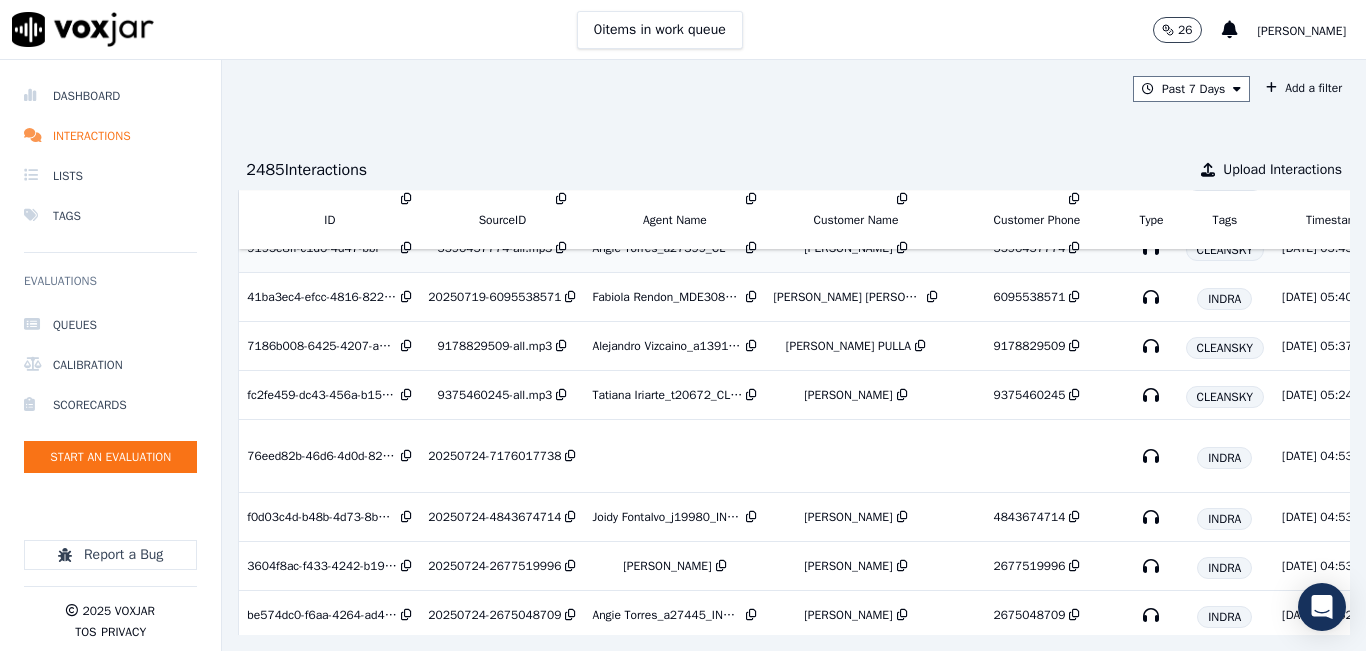 scroll, scrollTop: 1313, scrollLeft: 0, axis: vertical 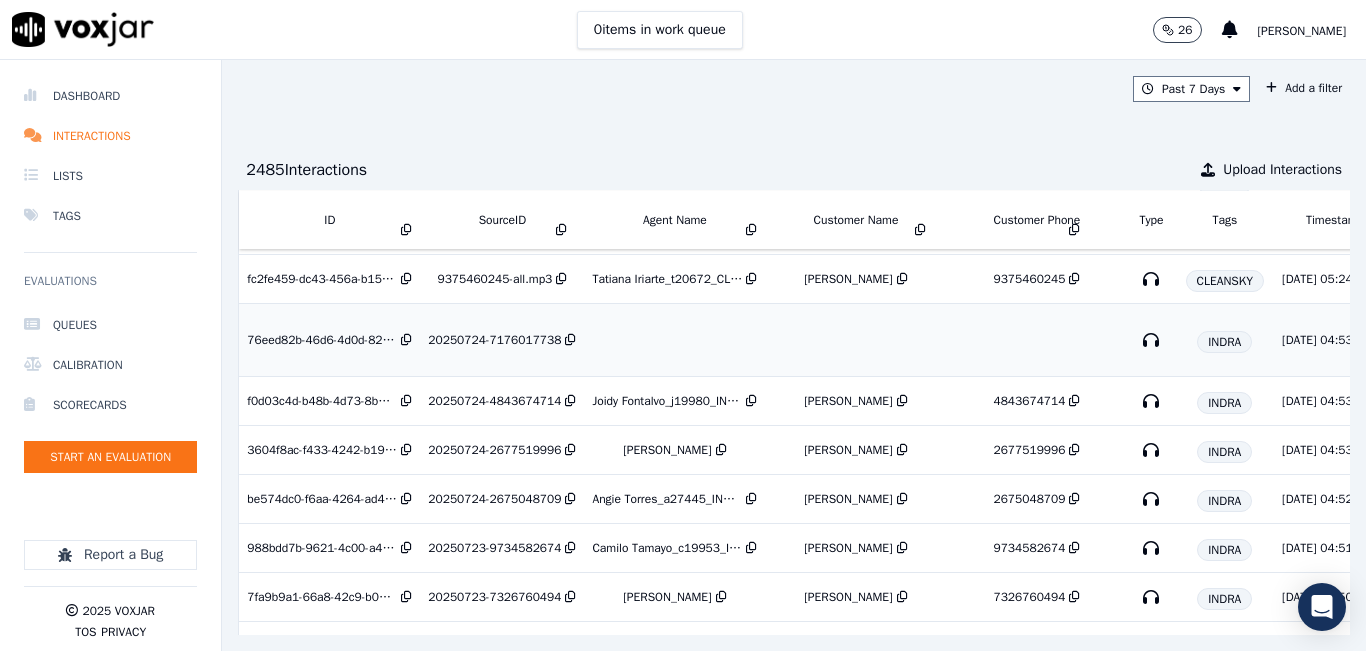 click on "20250724-7176017738" at bounding box center (494, 340) 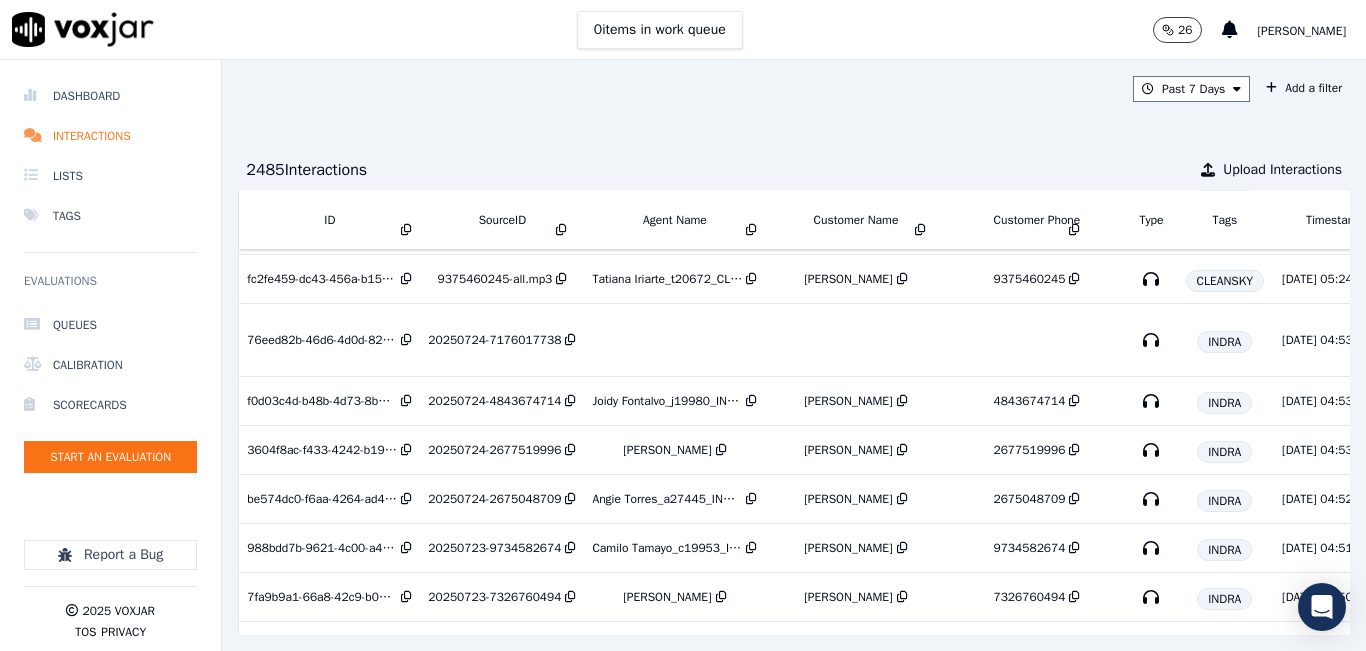click on "[PERSON_NAME]" at bounding box center (1302, 31) 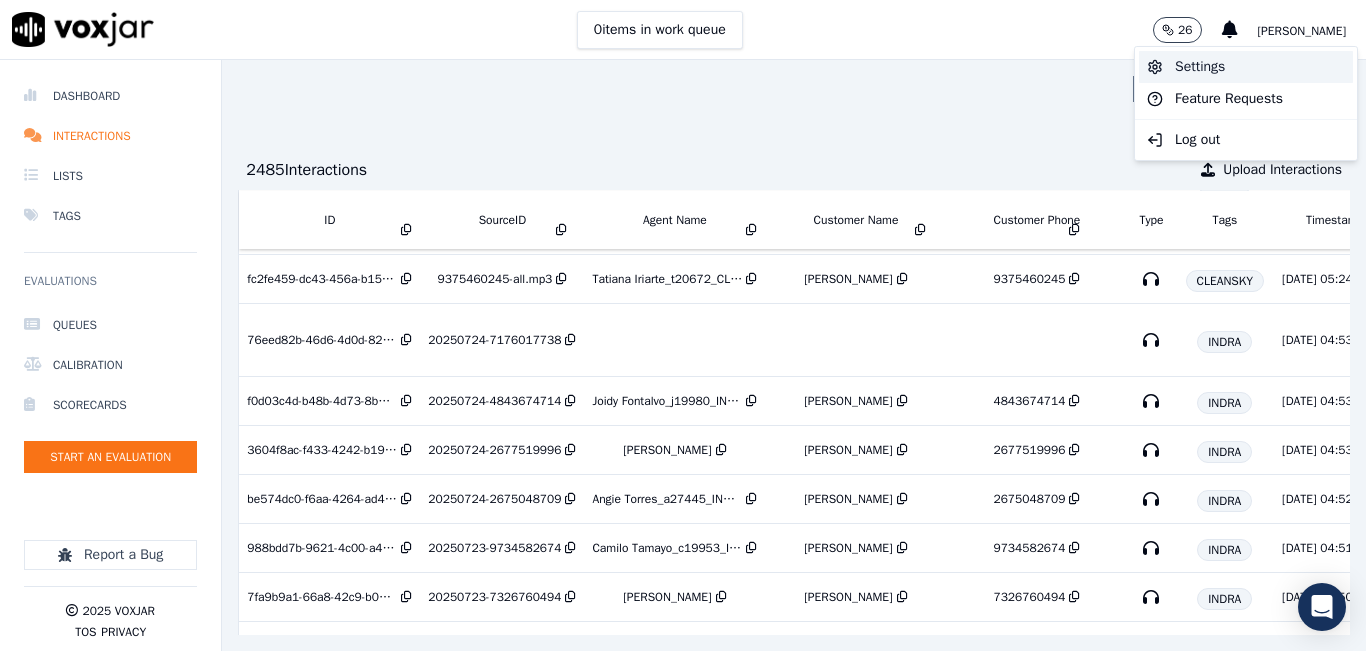 click on "Settings" at bounding box center [1246, 67] 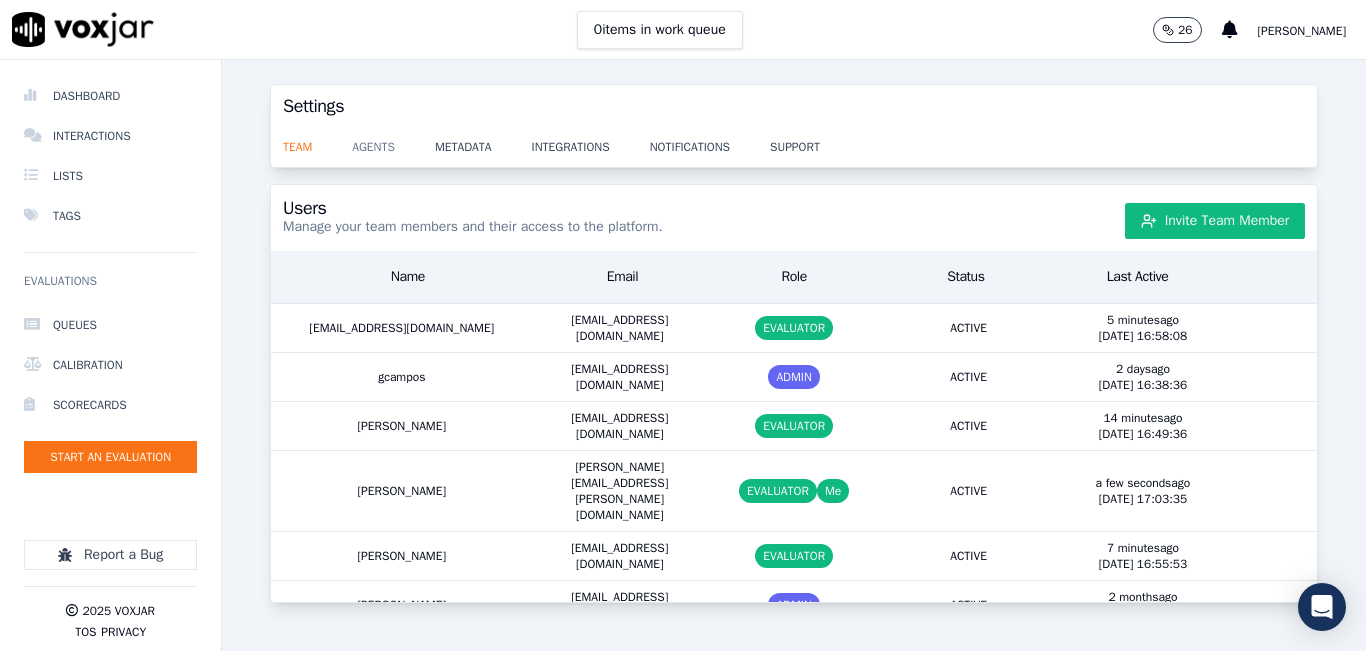 click on "agents" at bounding box center (393, 141) 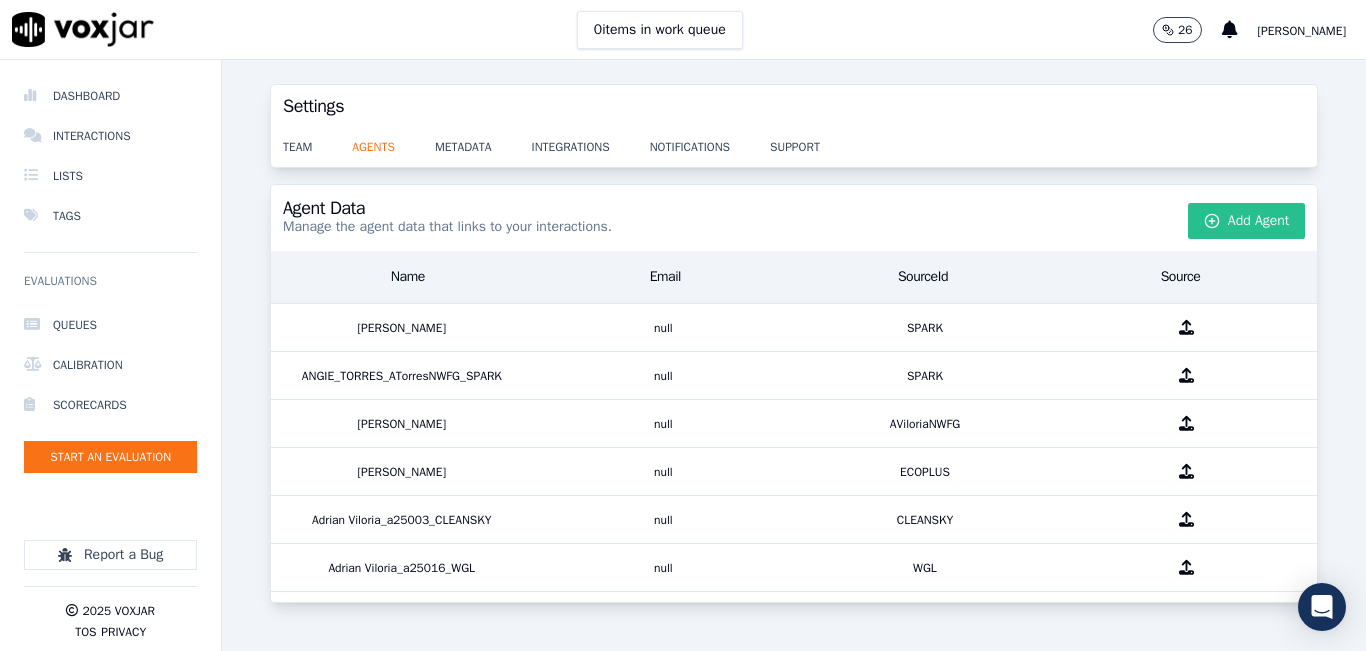 click on "Add Agent" at bounding box center (1247, 221) 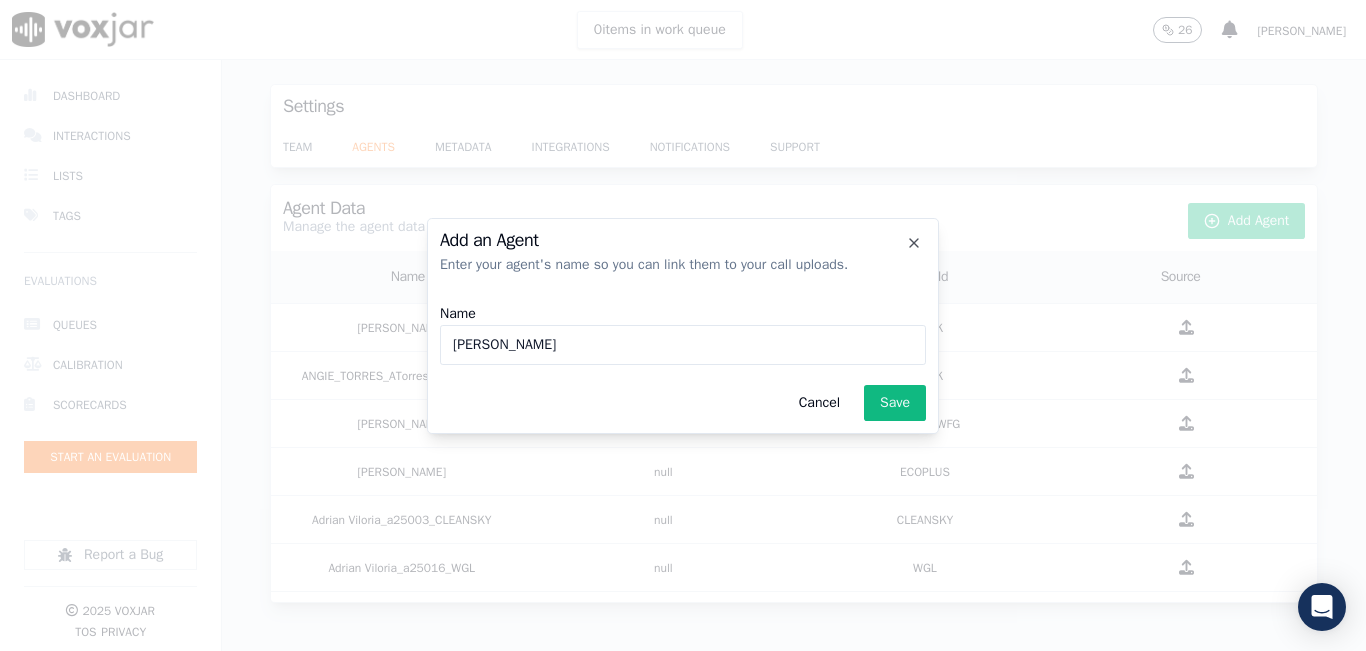 drag, startPoint x: 731, startPoint y: 356, endPoint x: 403, endPoint y: 418, distance: 333.80832 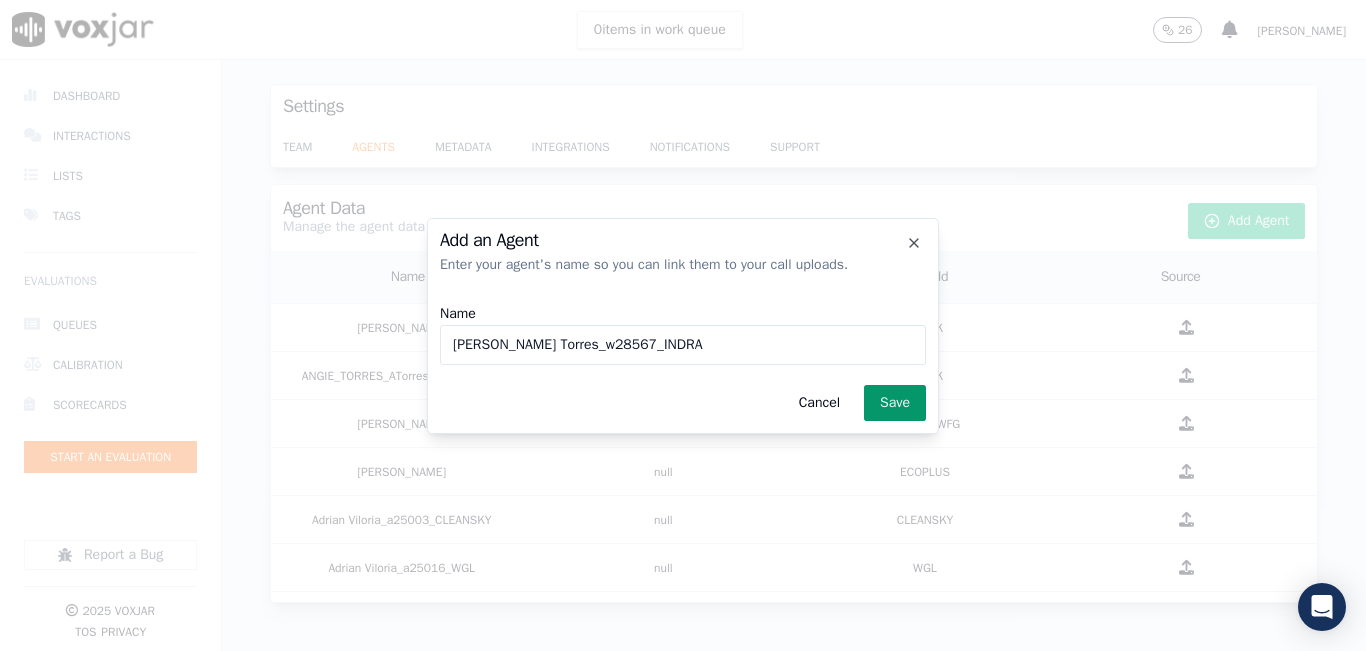 type on "[PERSON_NAME] Torres_w28567_INDRA" 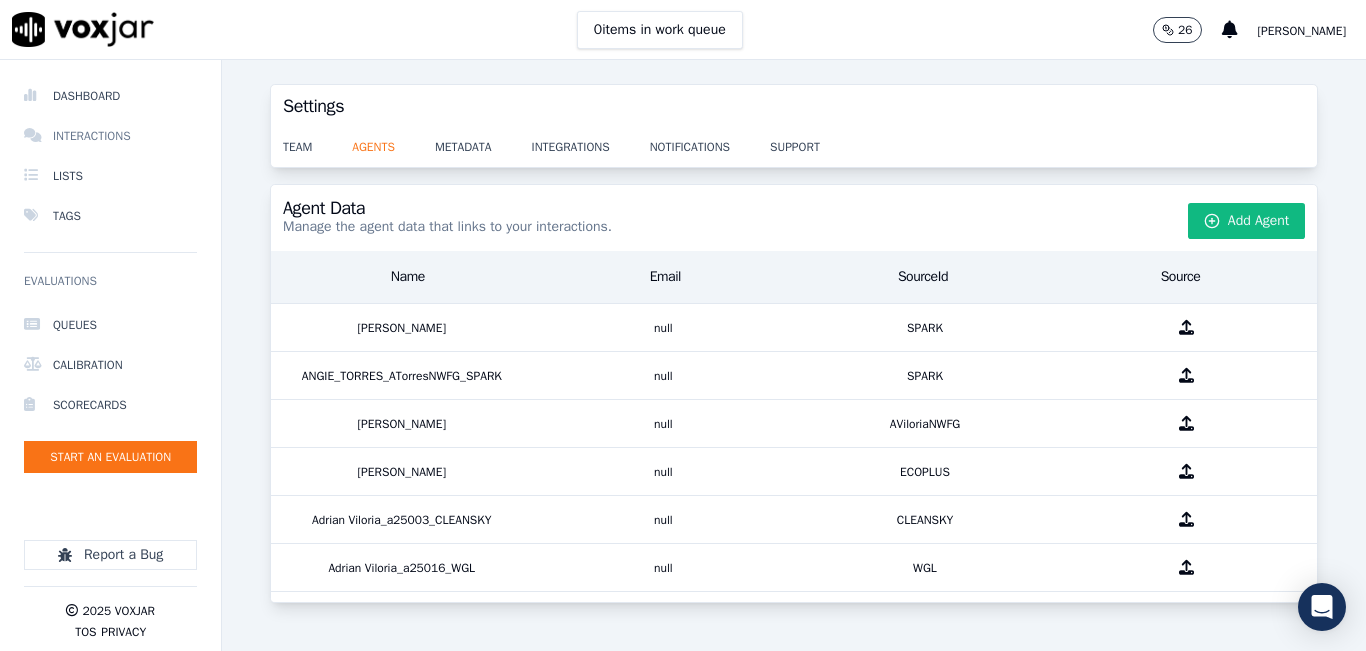 click on "Interactions" at bounding box center [110, 136] 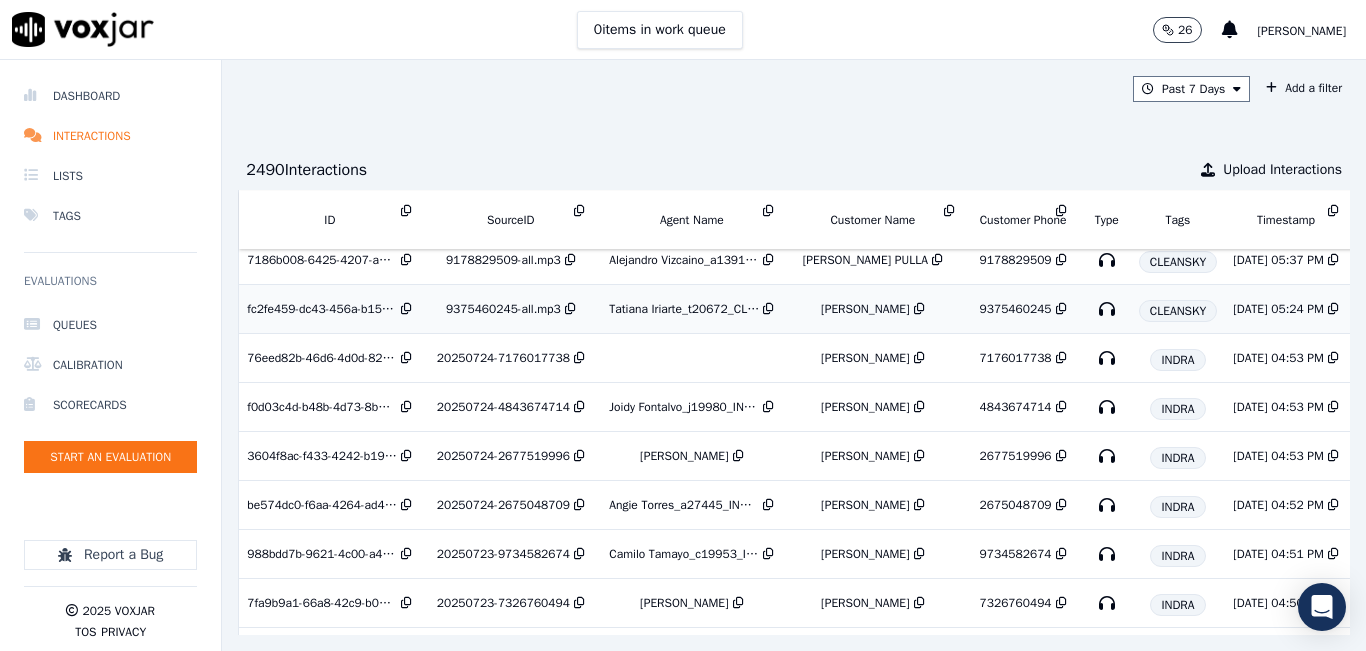 scroll, scrollTop: 1589, scrollLeft: 0, axis: vertical 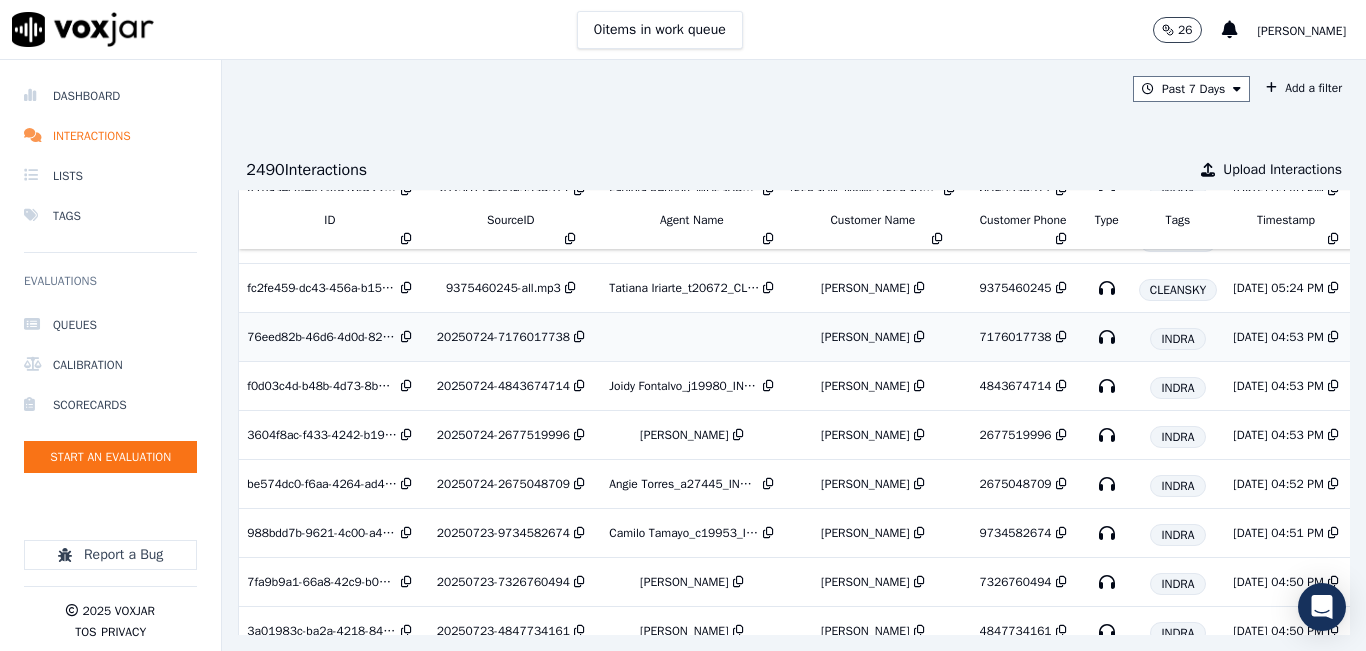 click on "20250724-7176017738" at bounding box center [510, 337] 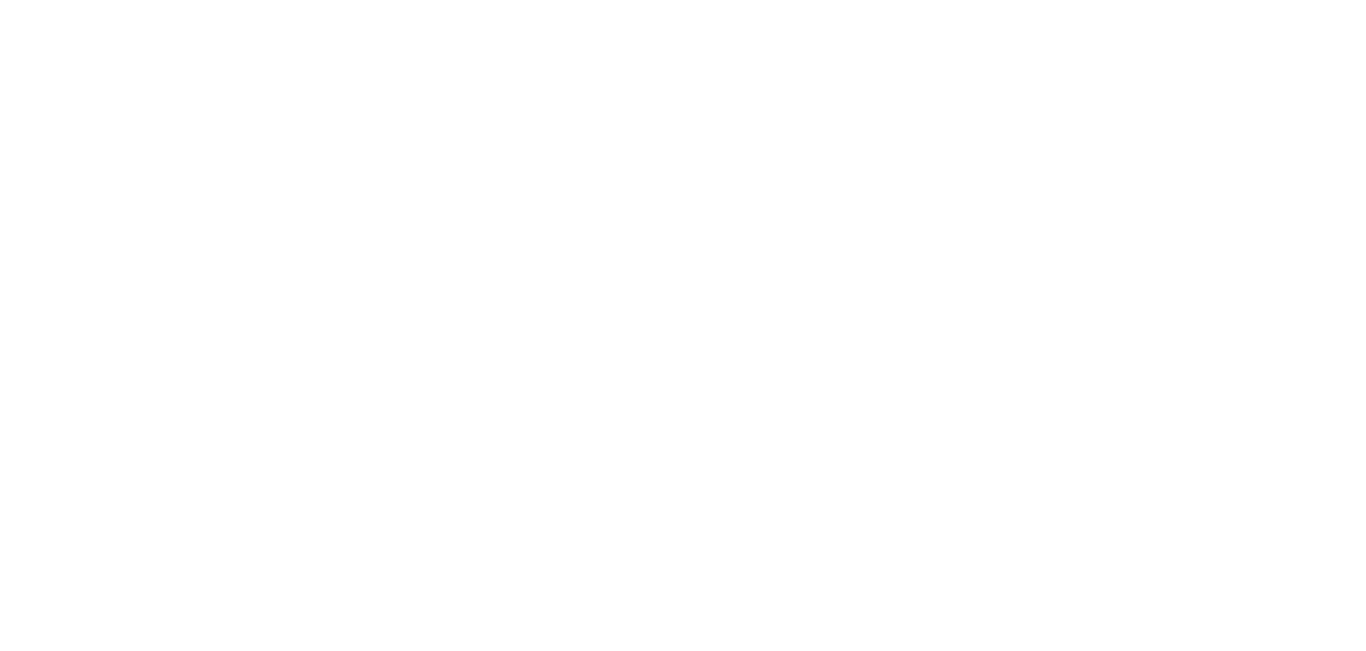 scroll, scrollTop: 0, scrollLeft: 0, axis: both 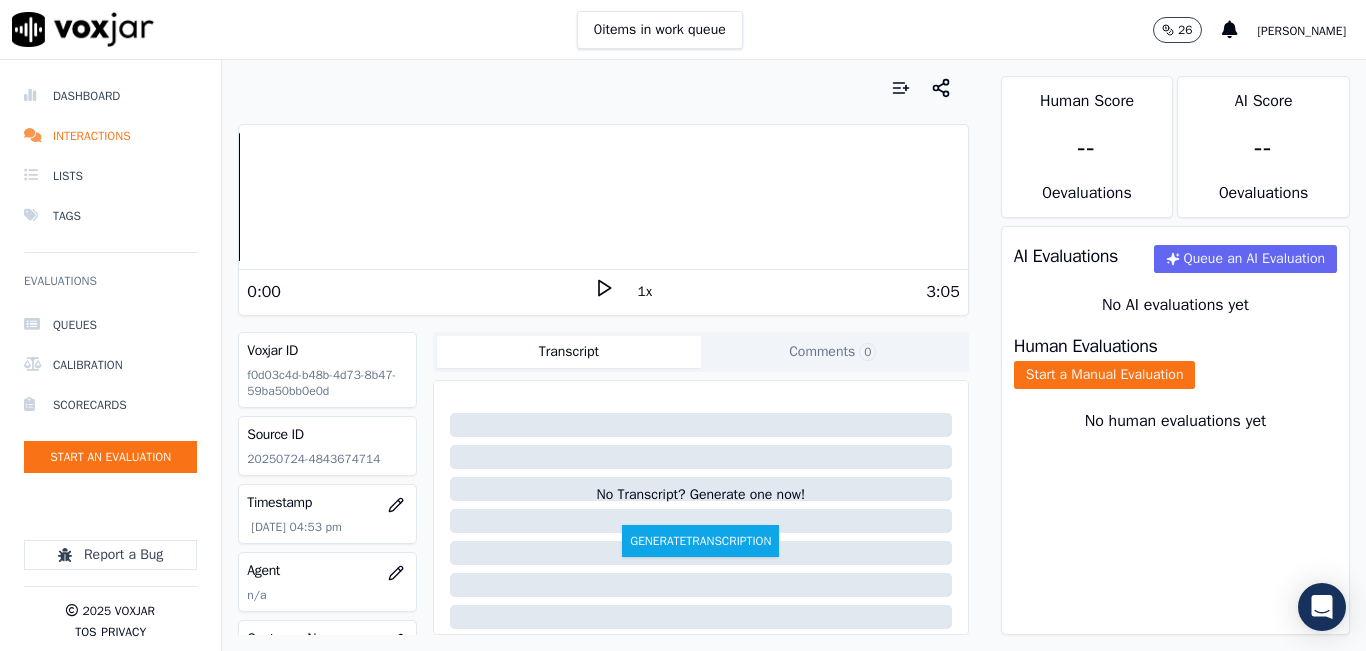click 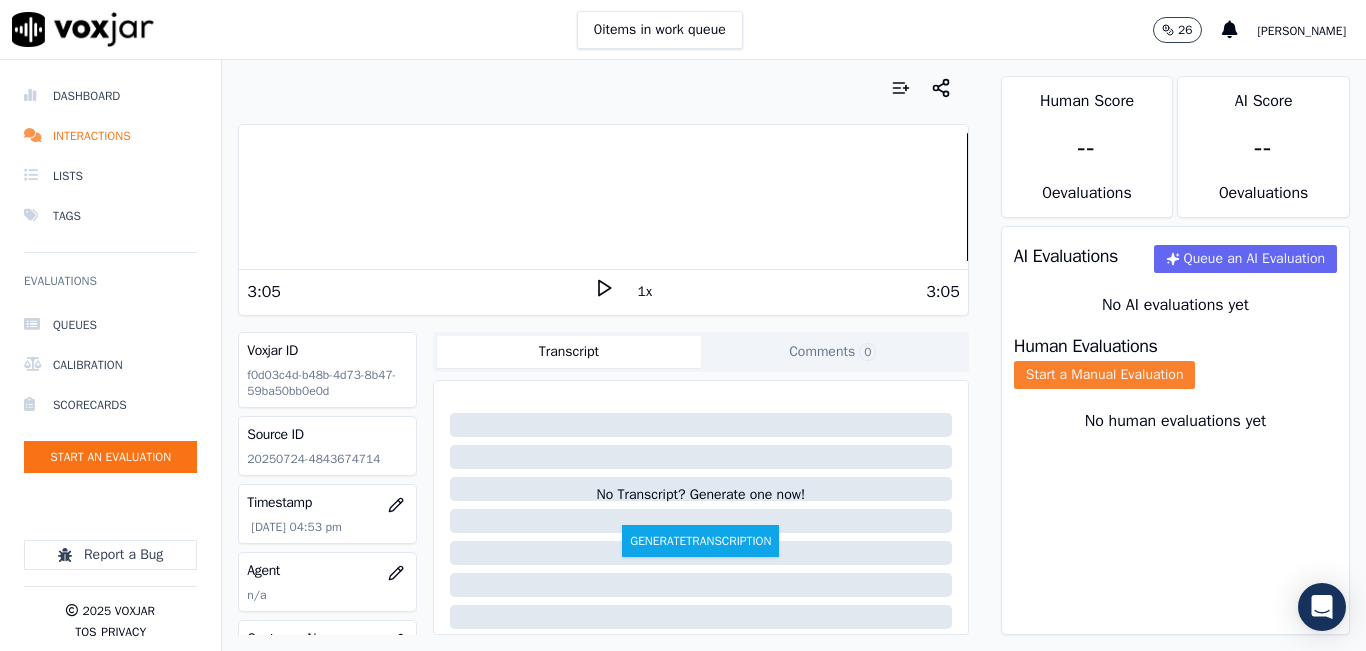click on "Start a Manual Evaluation" 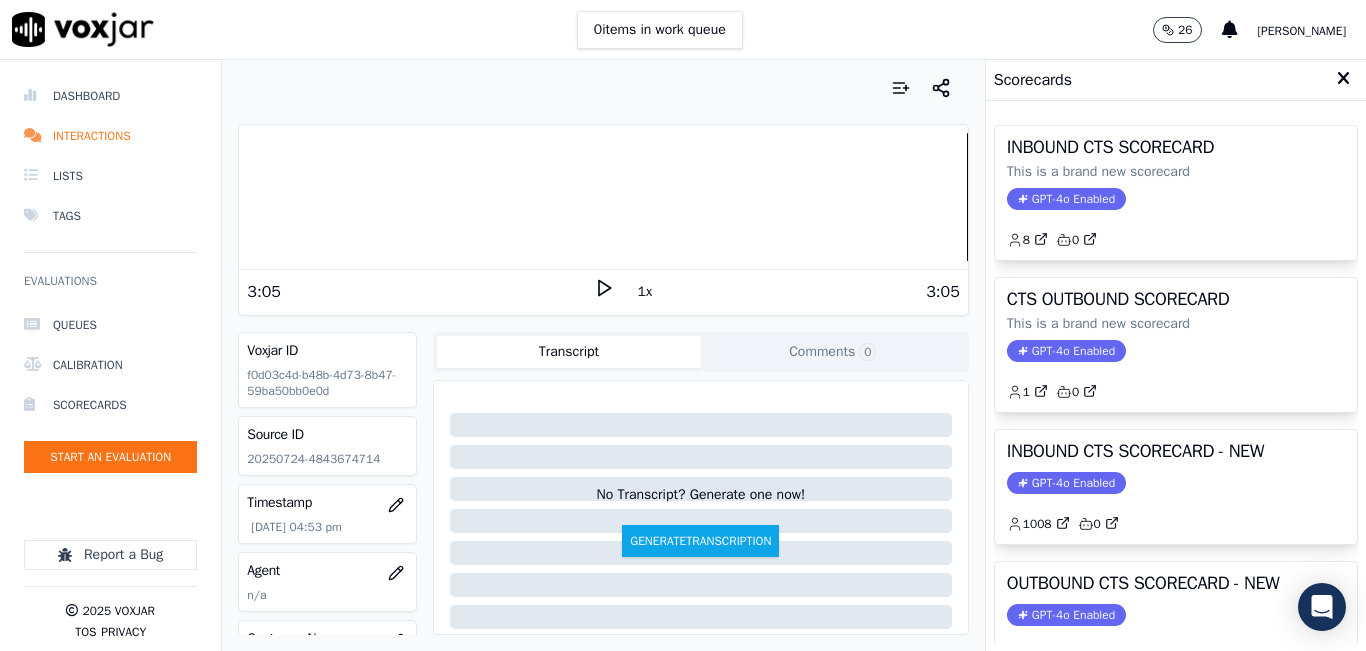 drag, startPoint x: 1200, startPoint y: 505, endPoint x: 1189, endPoint y: 502, distance: 11.401754 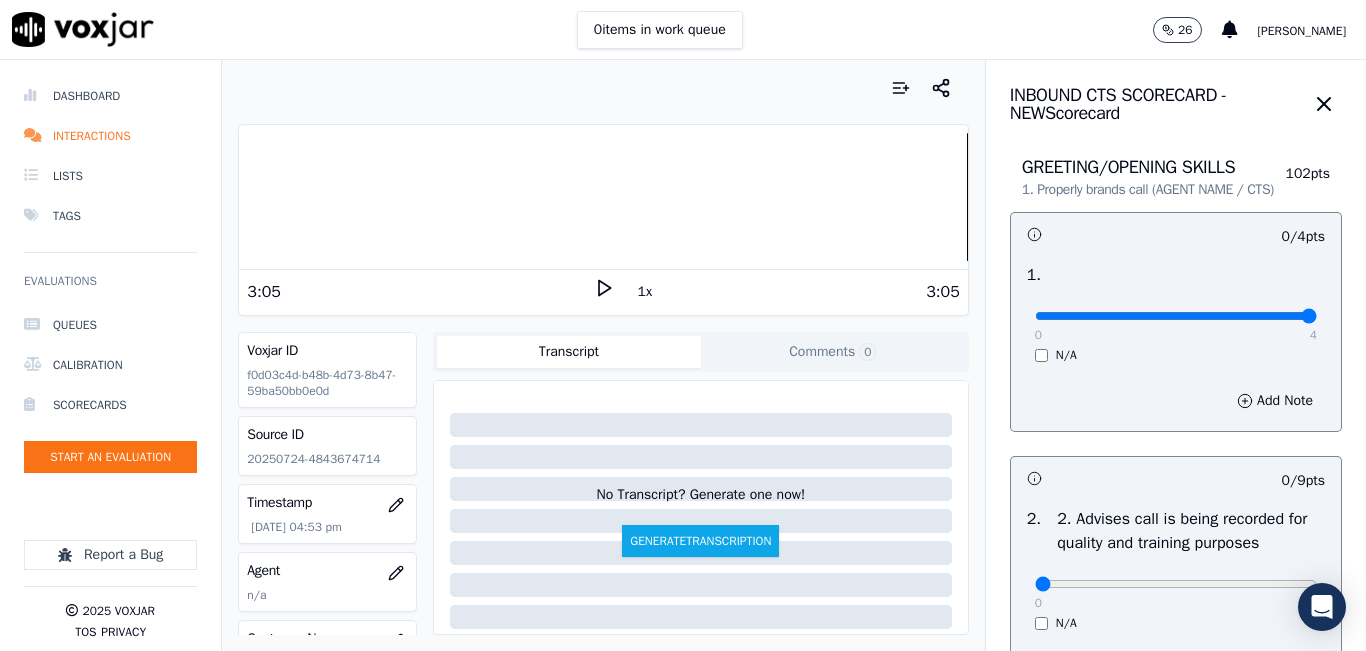 type on "4" 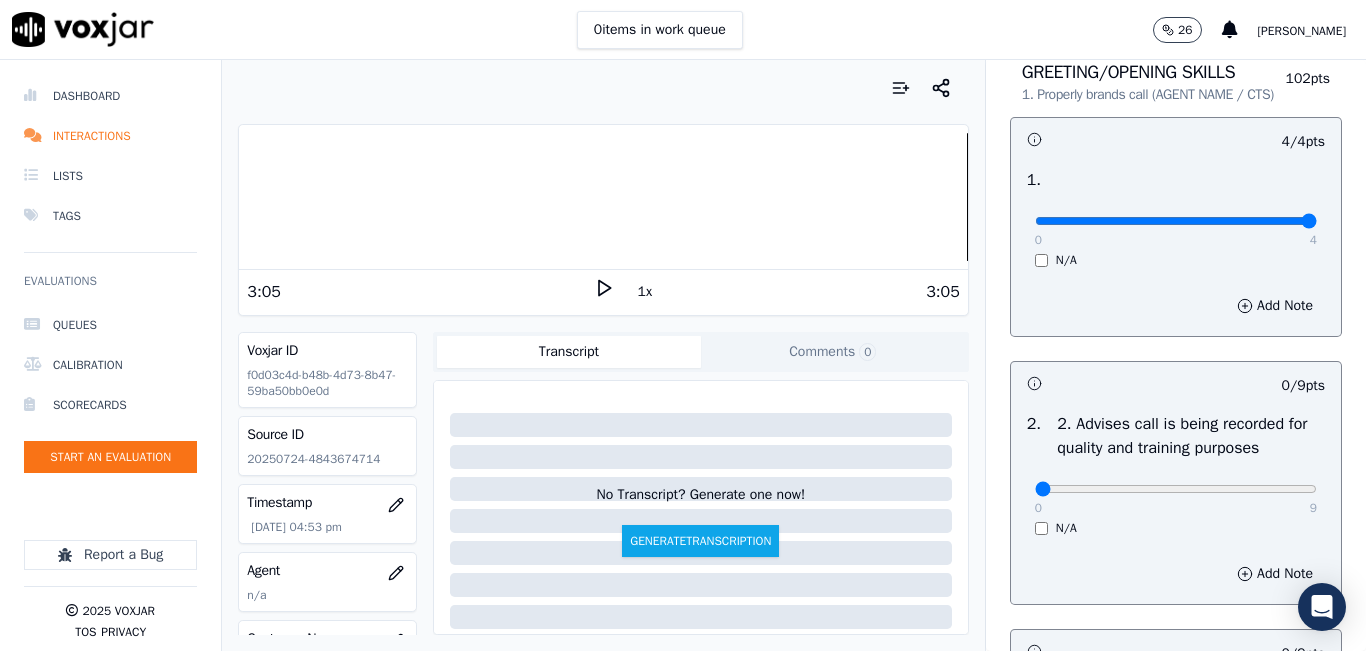 scroll, scrollTop: 300, scrollLeft: 0, axis: vertical 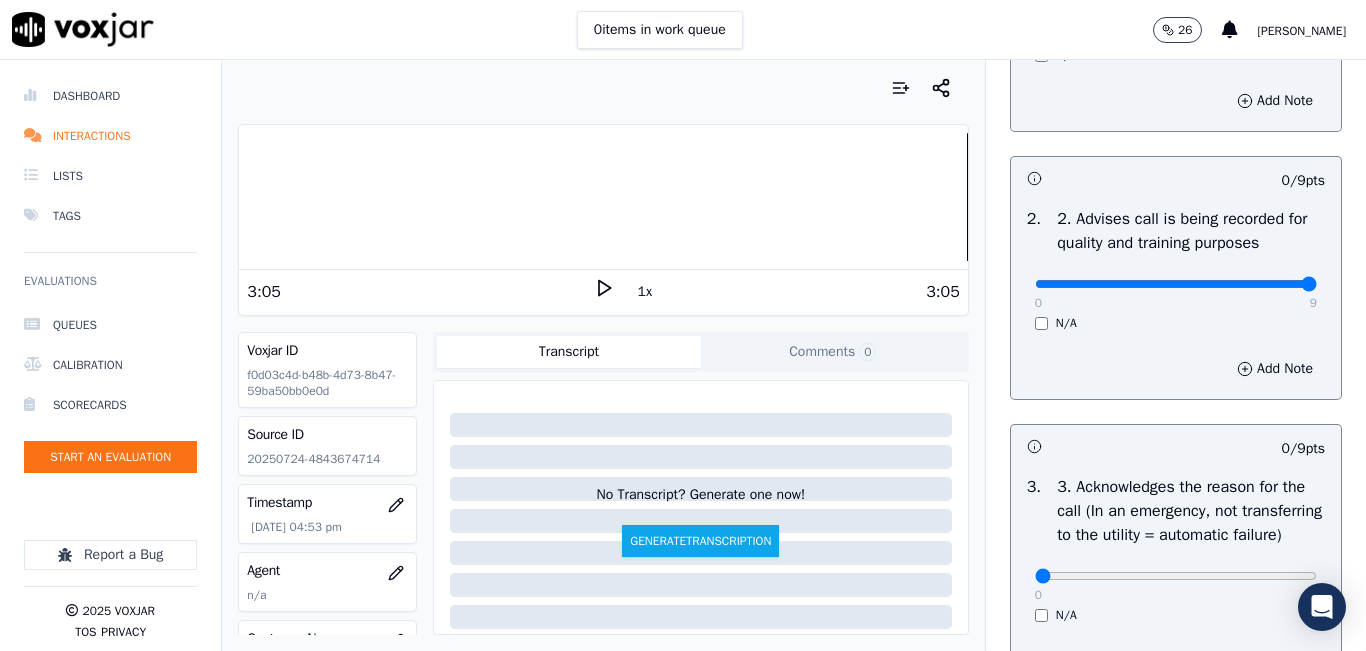type on "9" 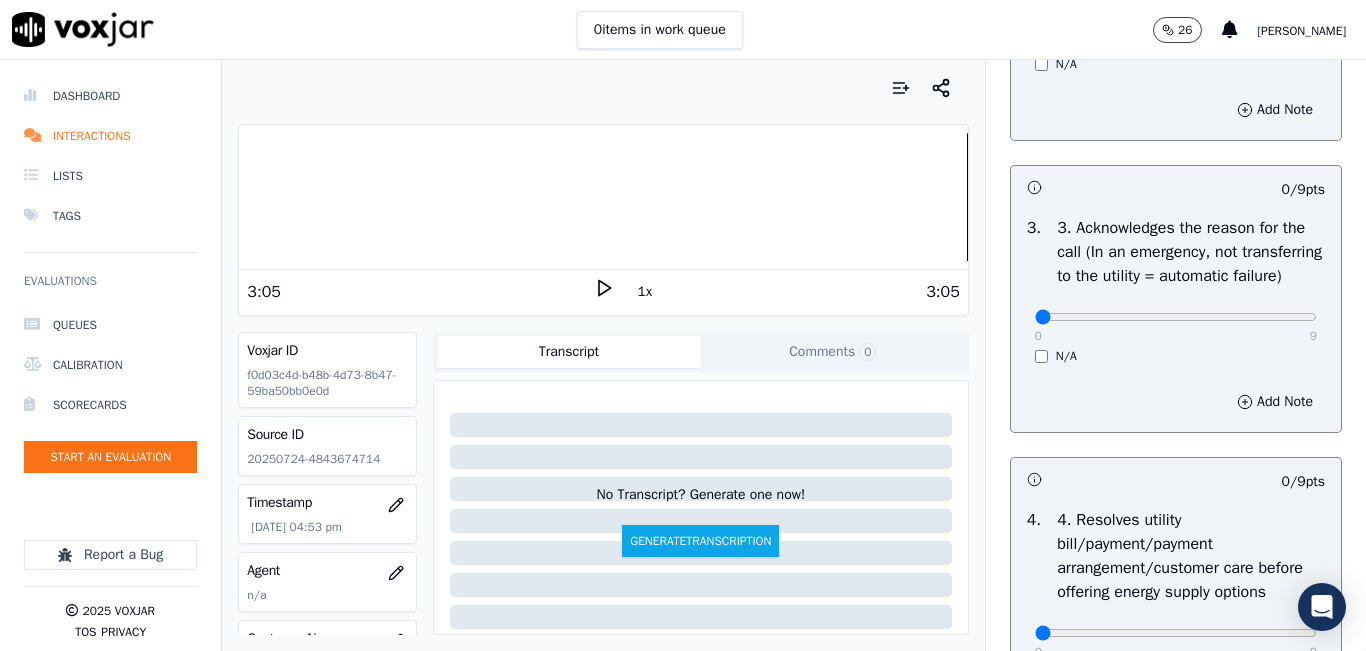scroll, scrollTop: 600, scrollLeft: 0, axis: vertical 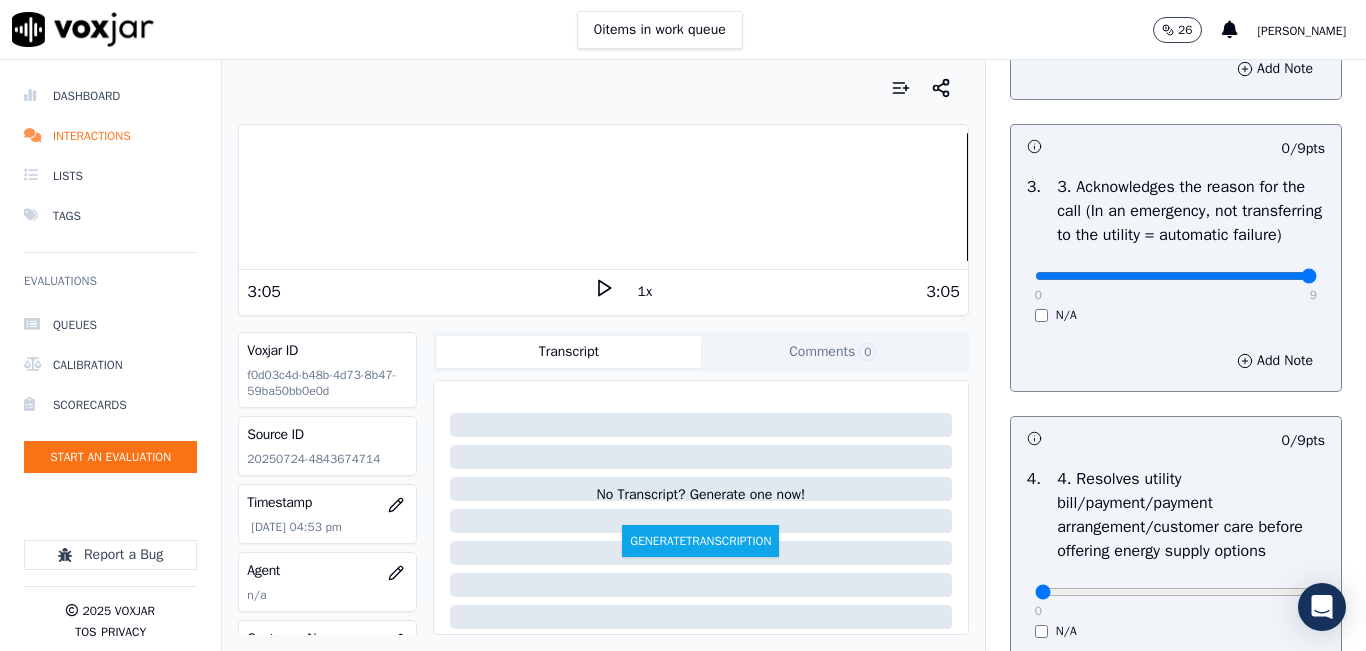 type on "9" 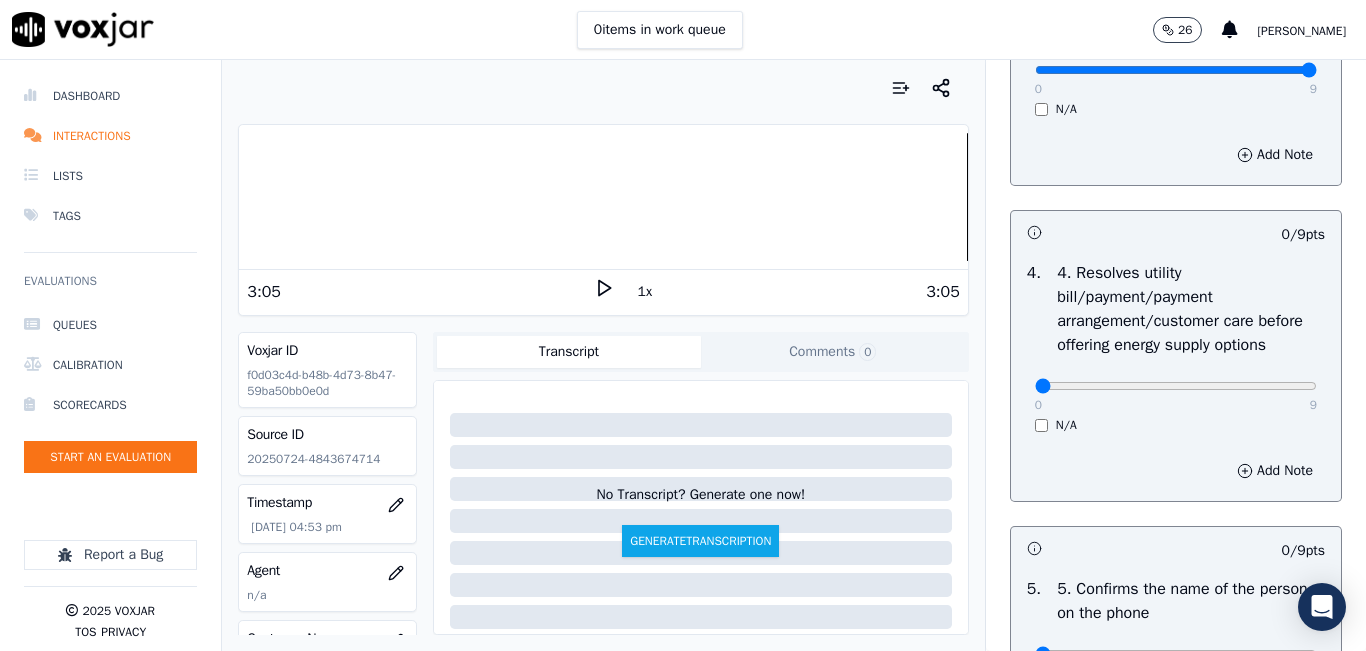 scroll, scrollTop: 900, scrollLeft: 0, axis: vertical 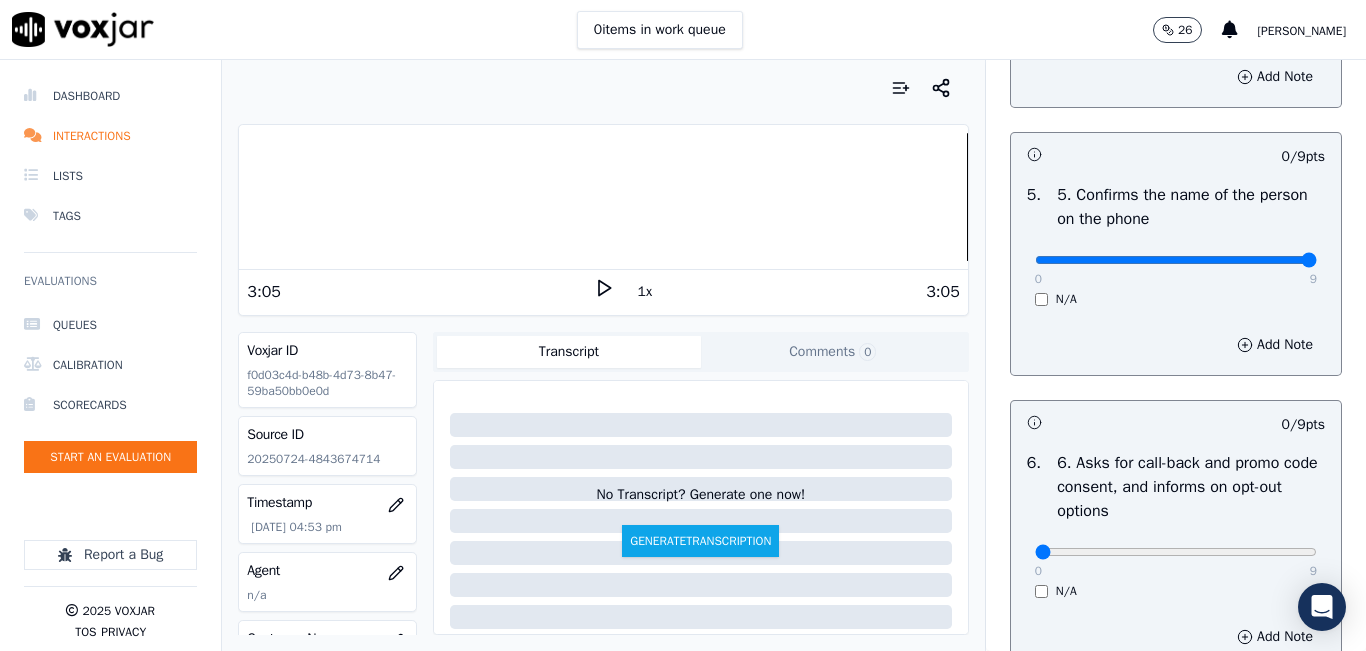type on "9" 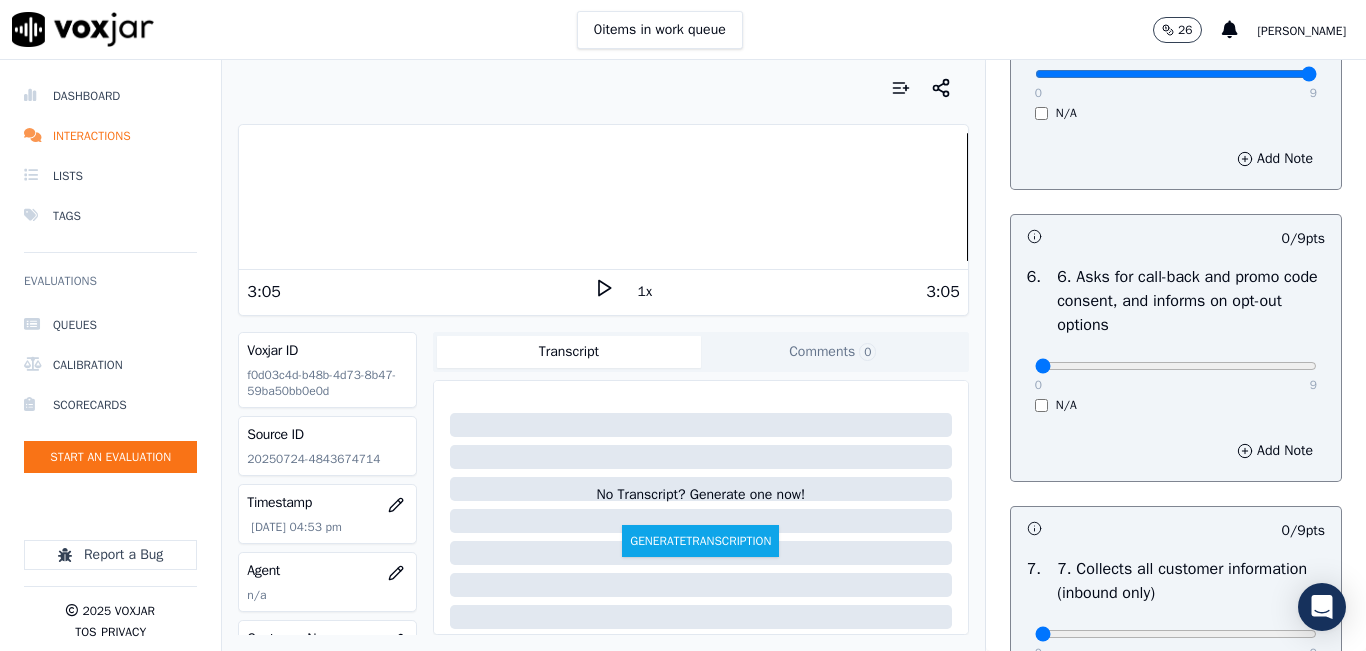 scroll, scrollTop: 1400, scrollLeft: 0, axis: vertical 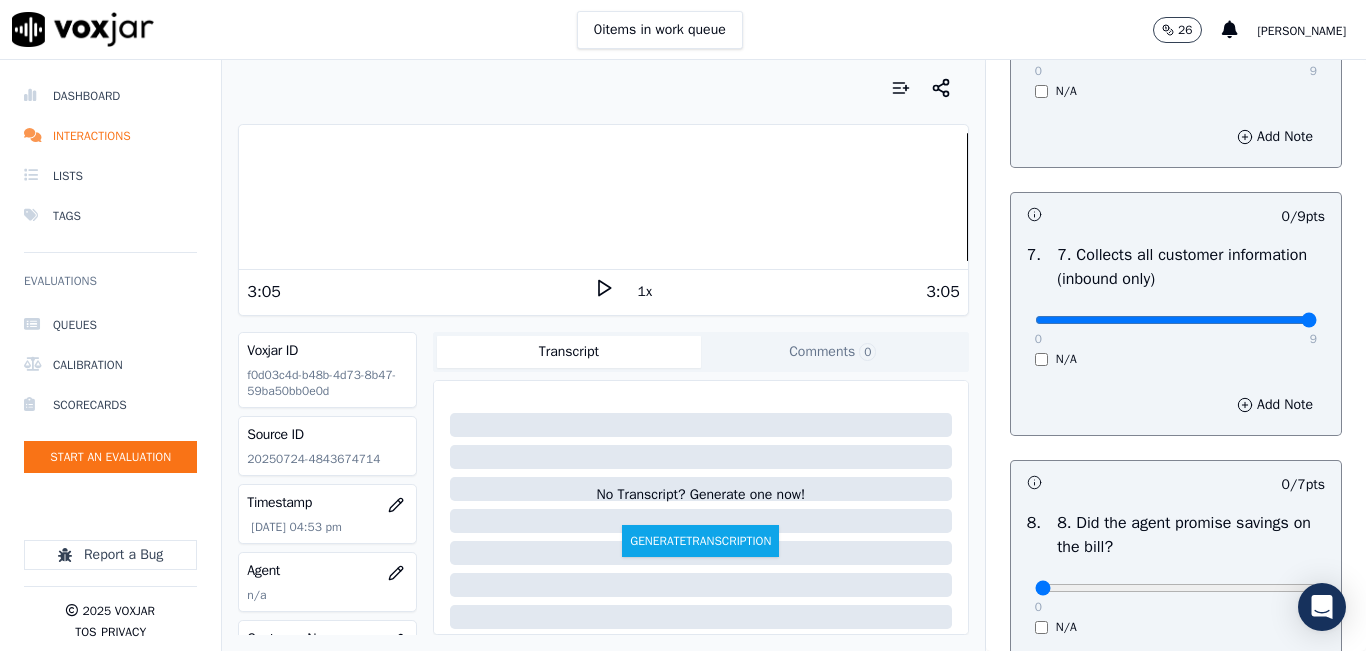 type on "9" 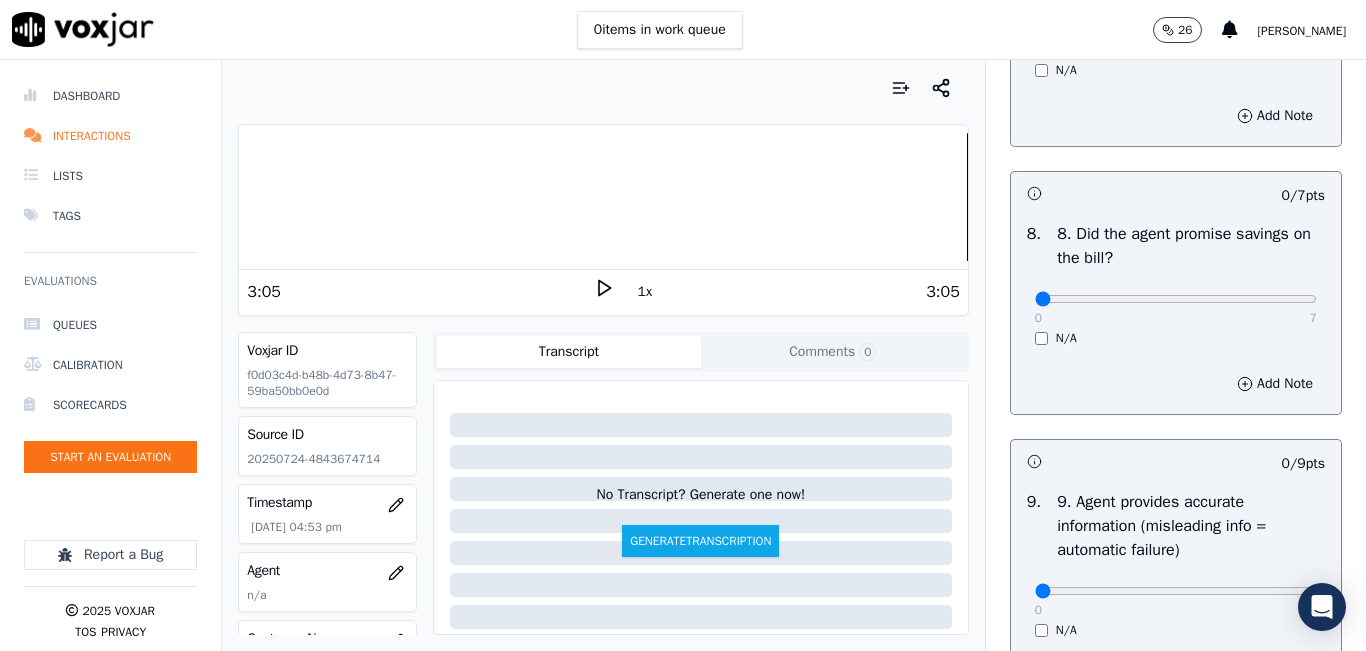 scroll, scrollTop: 2000, scrollLeft: 0, axis: vertical 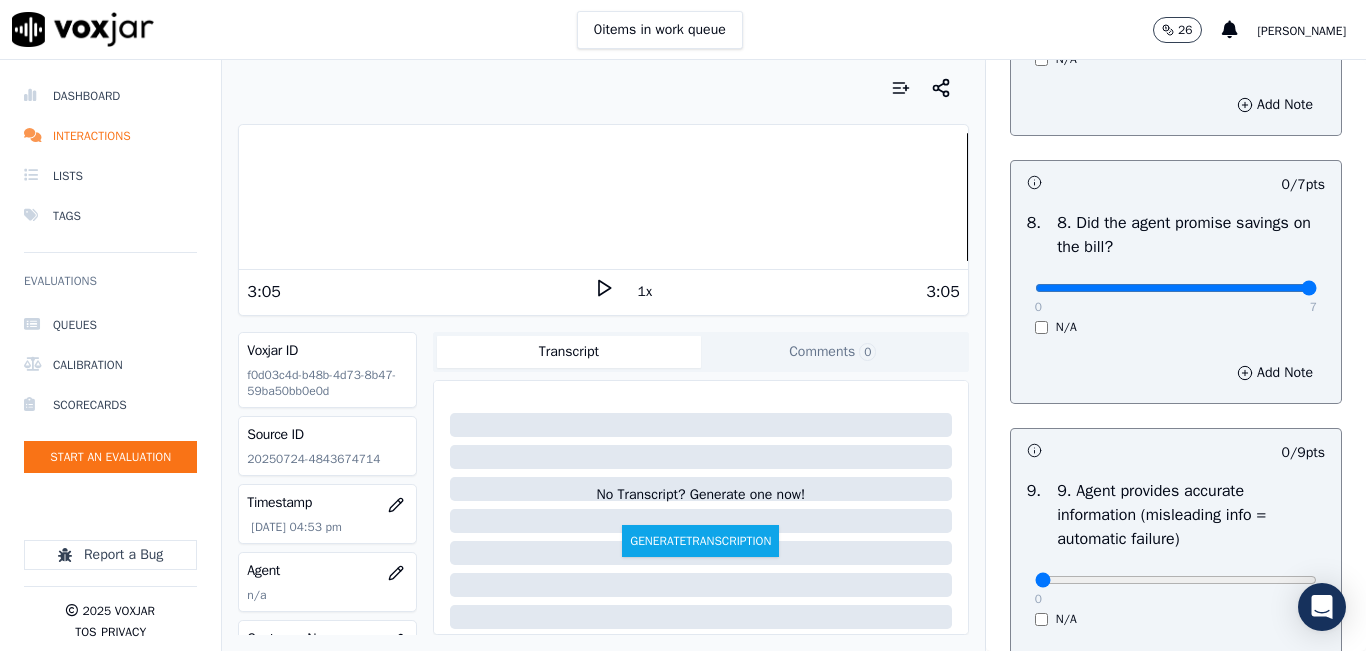 type on "7" 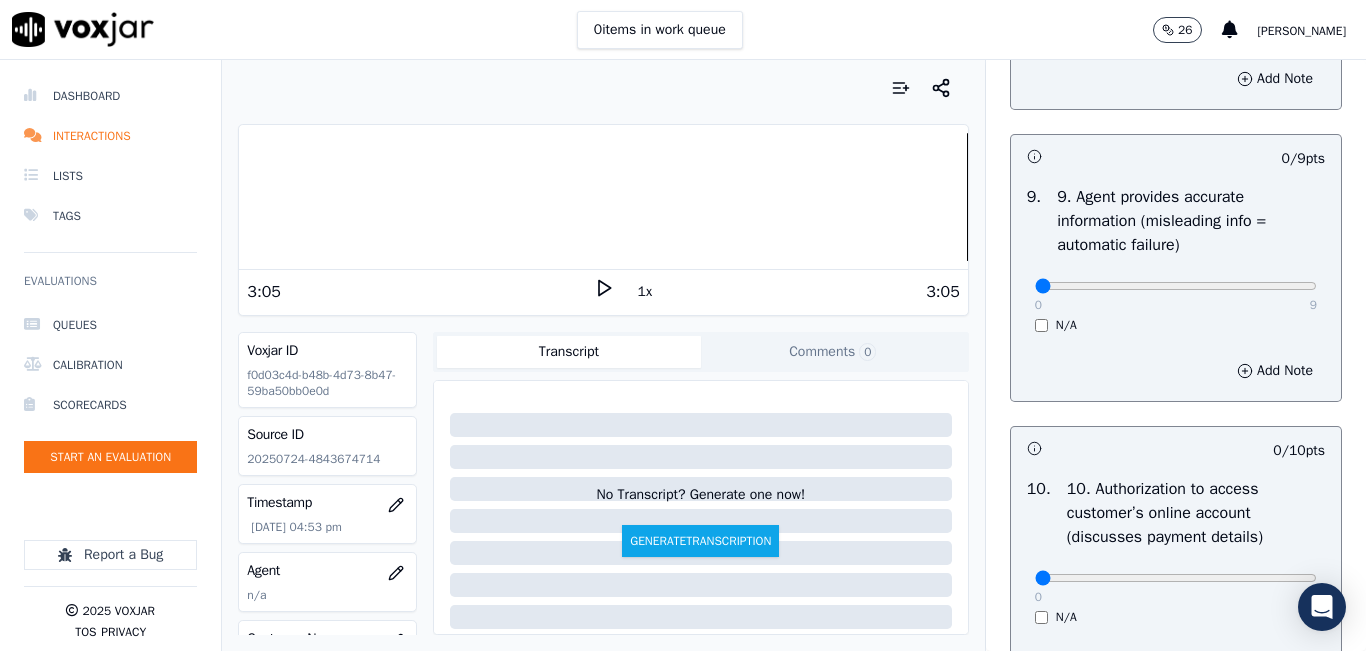 scroll, scrollTop: 2300, scrollLeft: 0, axis: vertical 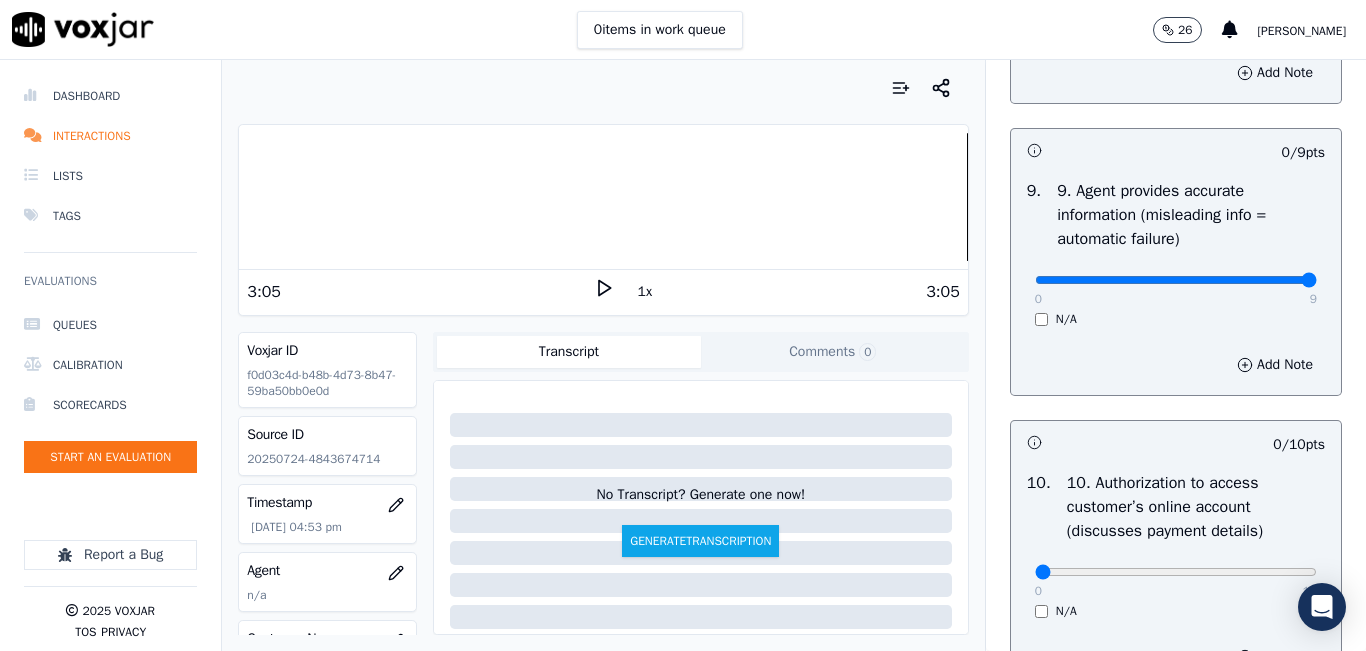 drag, startPoint x: 1260, startPoint y: 343, endPoint x: 1260, endPoint y: 355, distance: 12 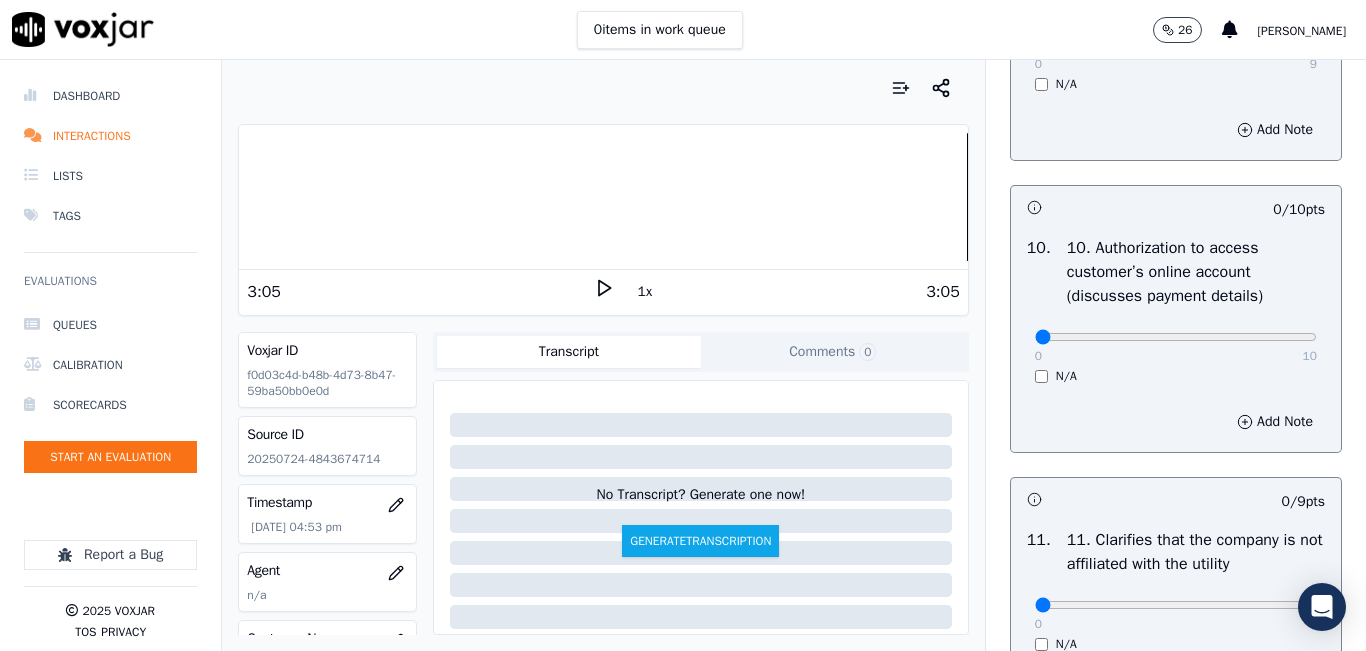 scroll, scrollTop: 2600, scrollLeft: 0, axis: vertical 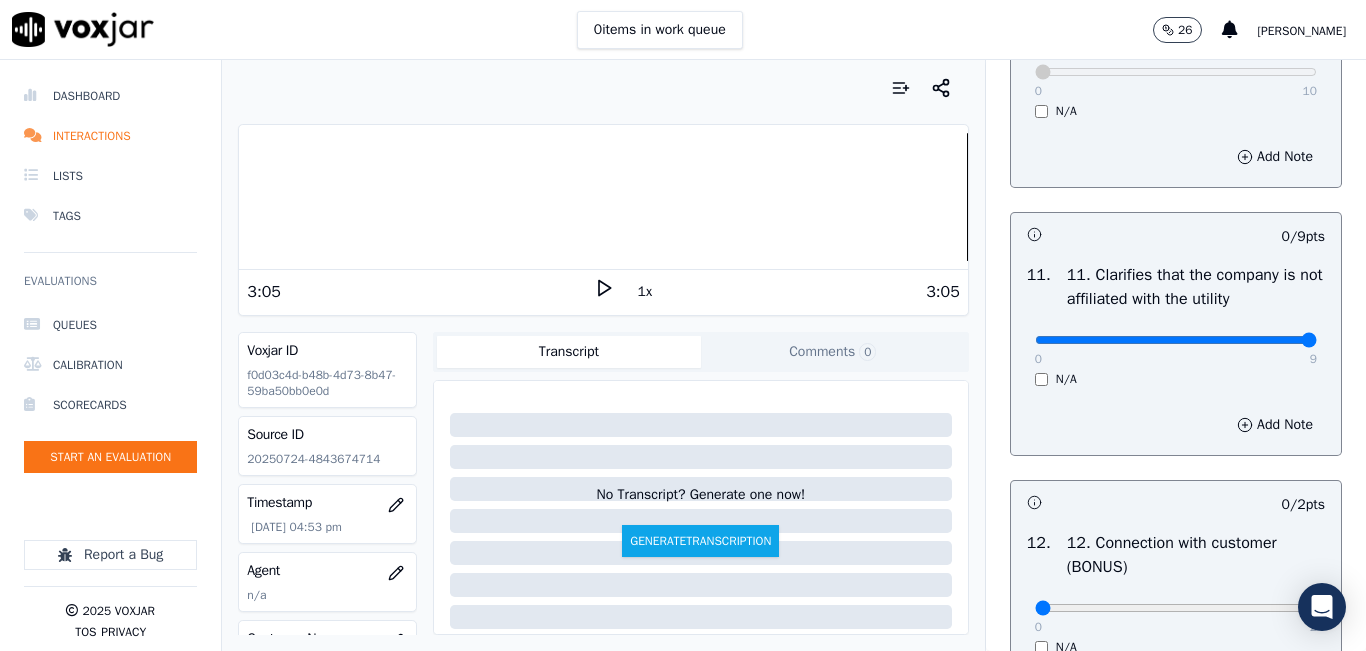 type on "9" 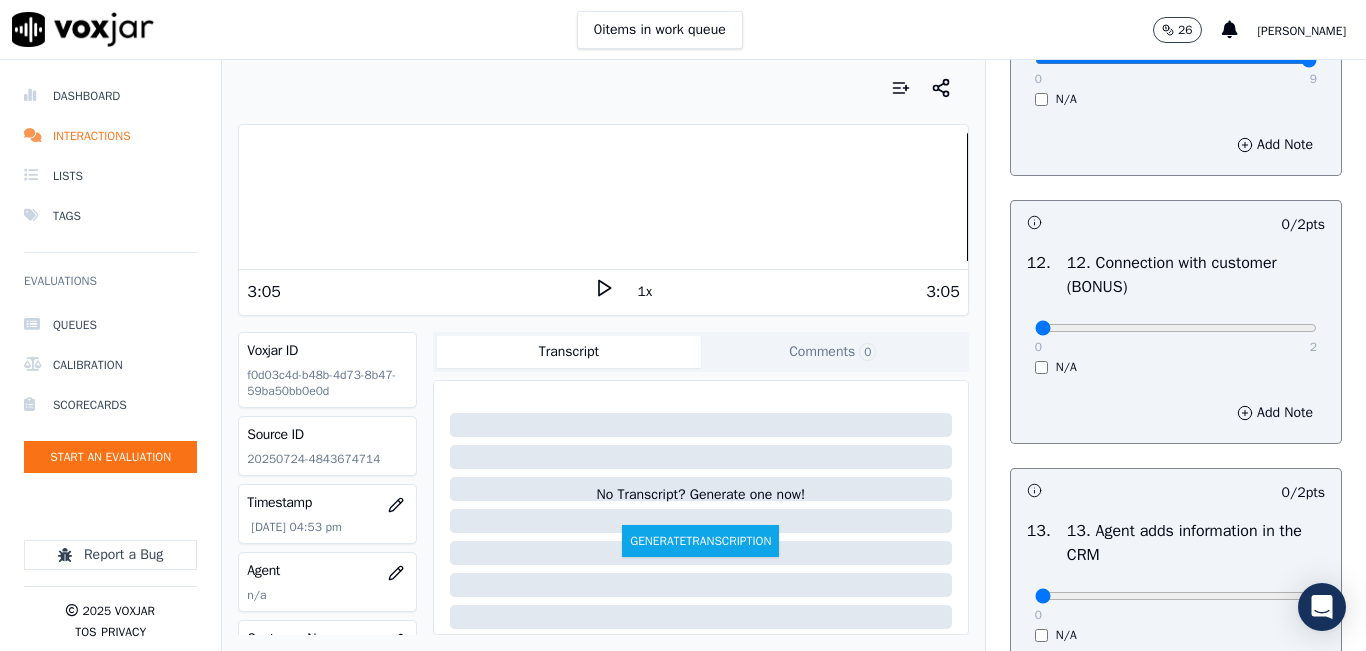 scroll, scrollTop: 3100, scrollLeft: 0, axis: vertical 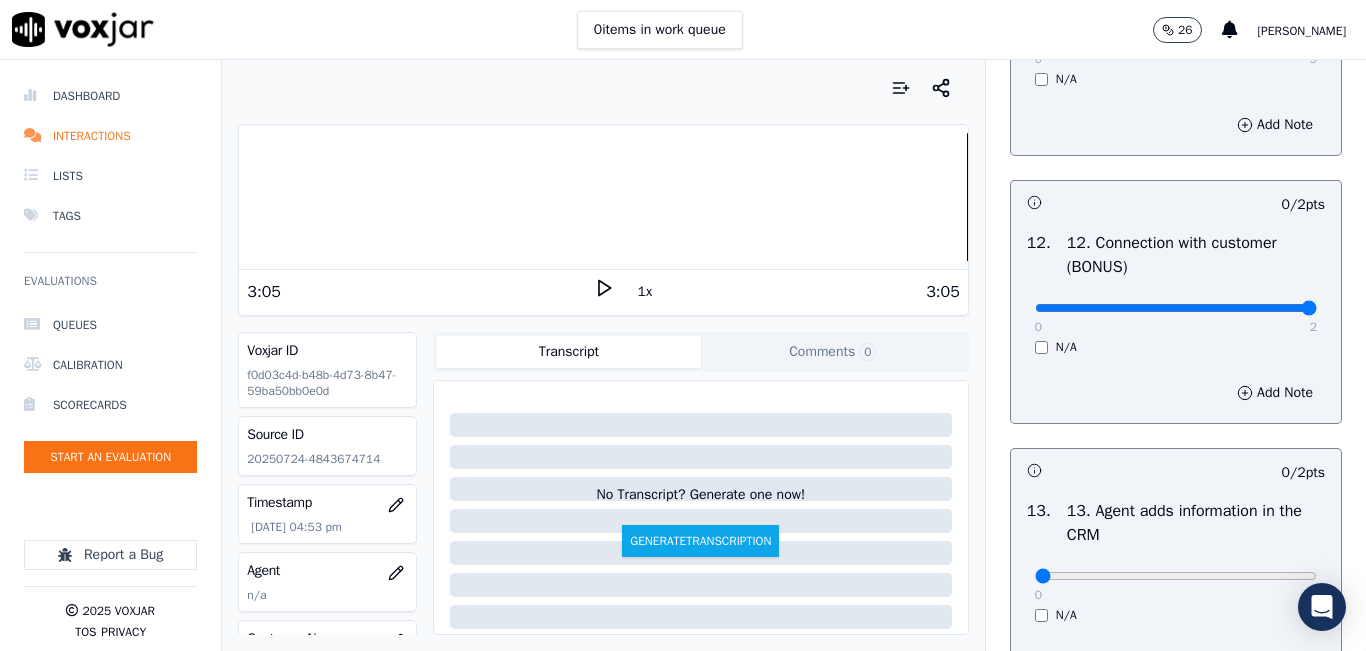 type on "2" 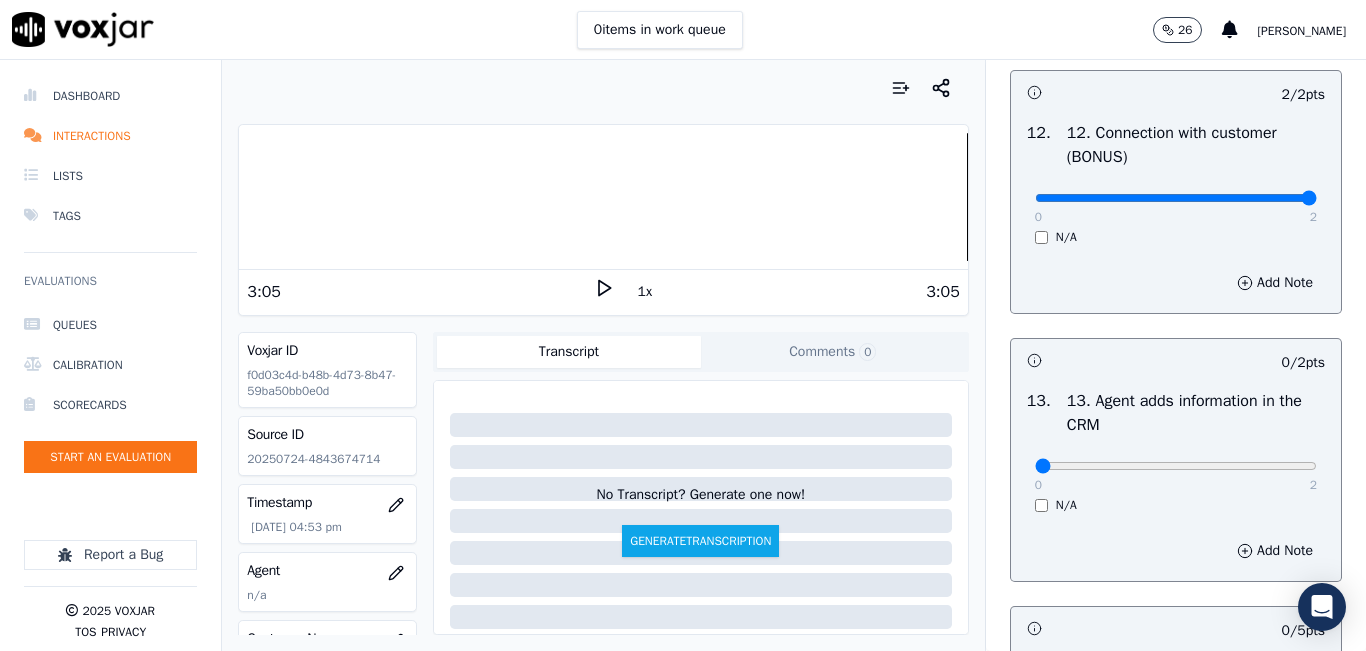 scroll, scrollTop: 3400, scrollLeft: 0, axis: vertical 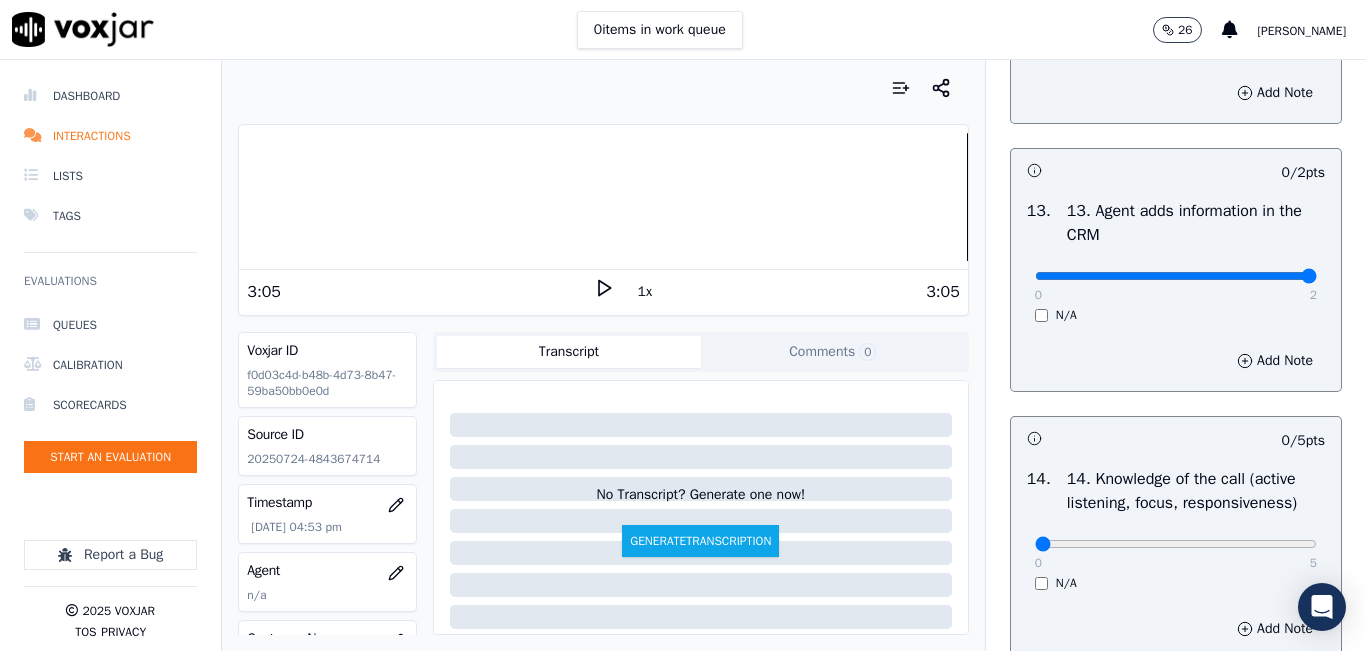 type on "2" 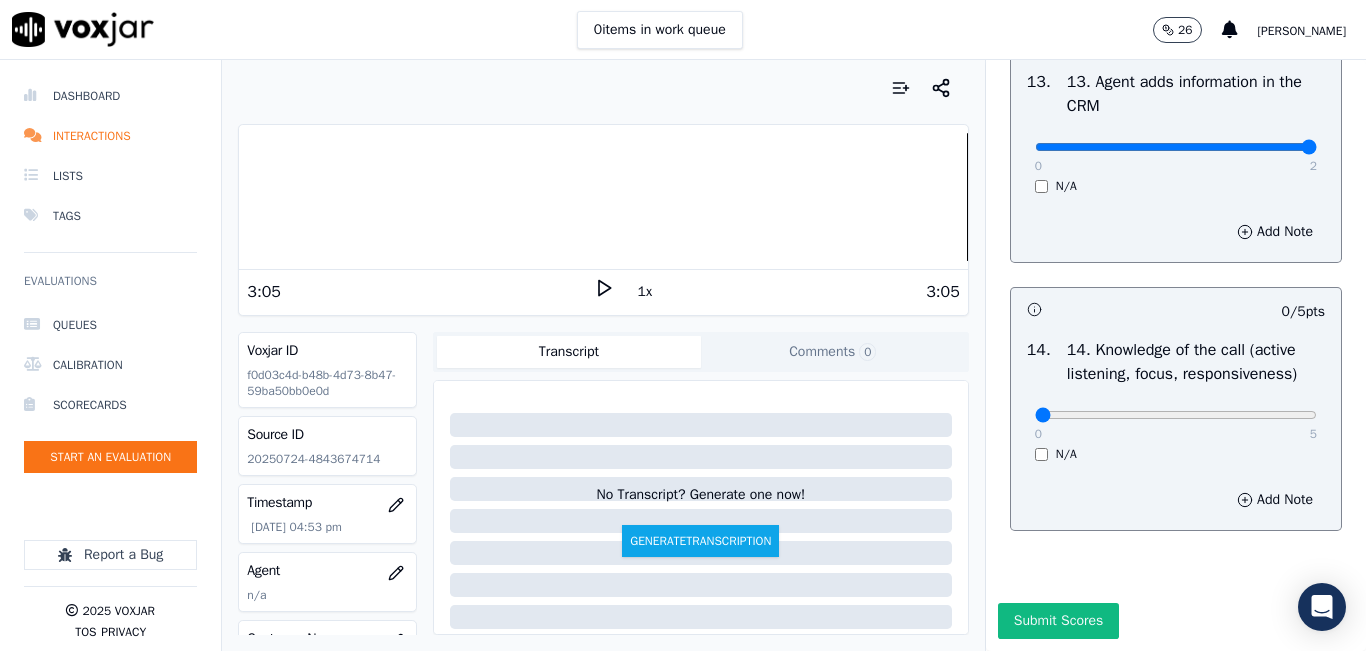 scroll, scrollTop: 3642, scrollLeft: 0, axis: vertical 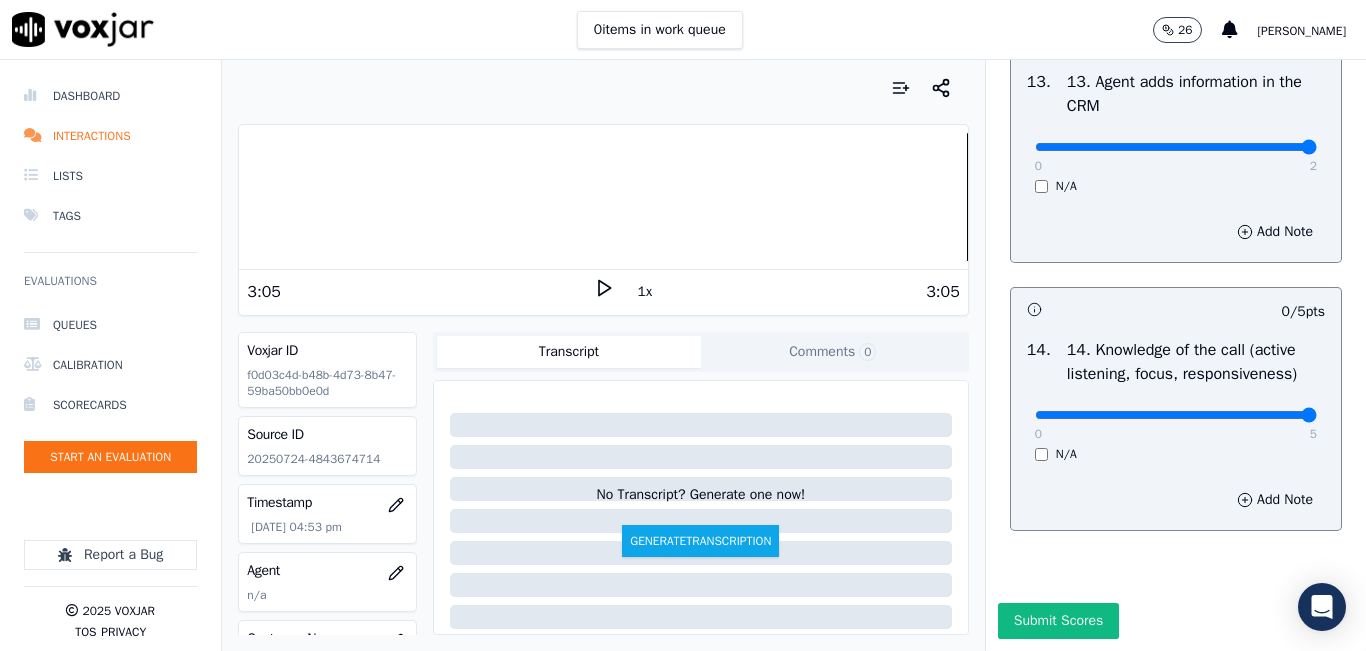 drag, startPoint x: 1258, startPoint y: 373, endPoint x: 1047, endPoint y: 491, distance: 241.75401 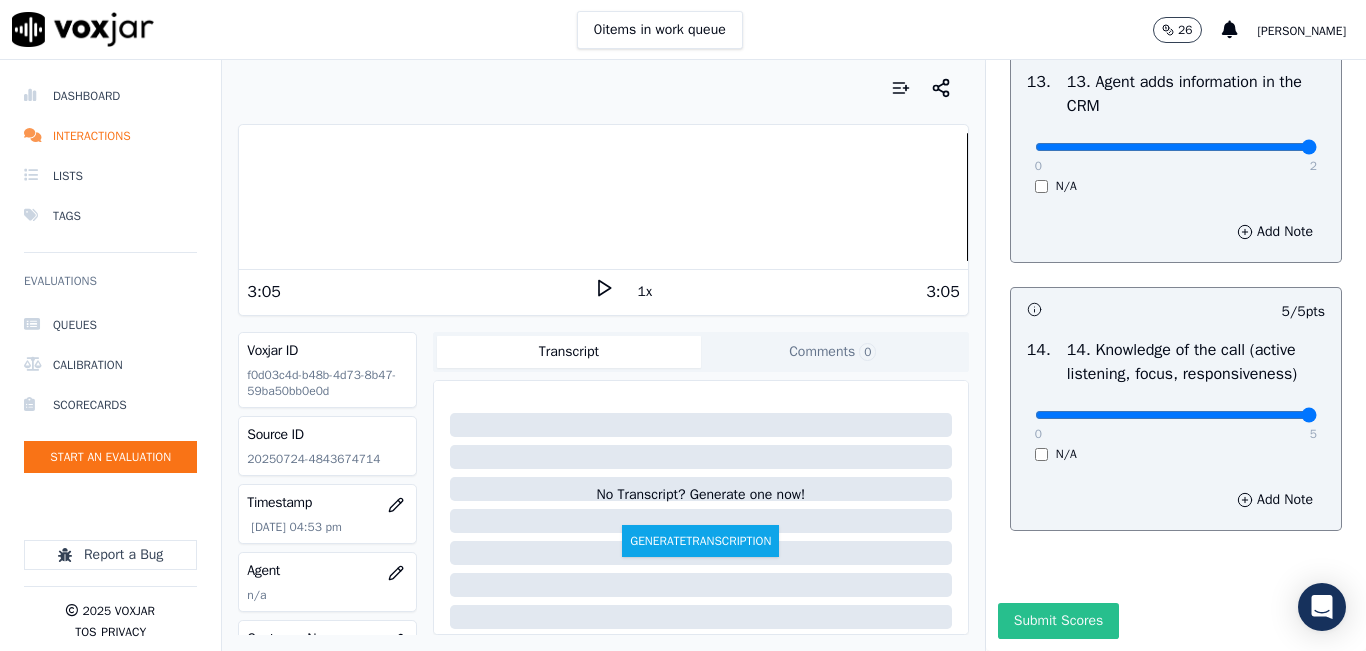 click on "Submit Scores" at bounding box center [1058, 621] 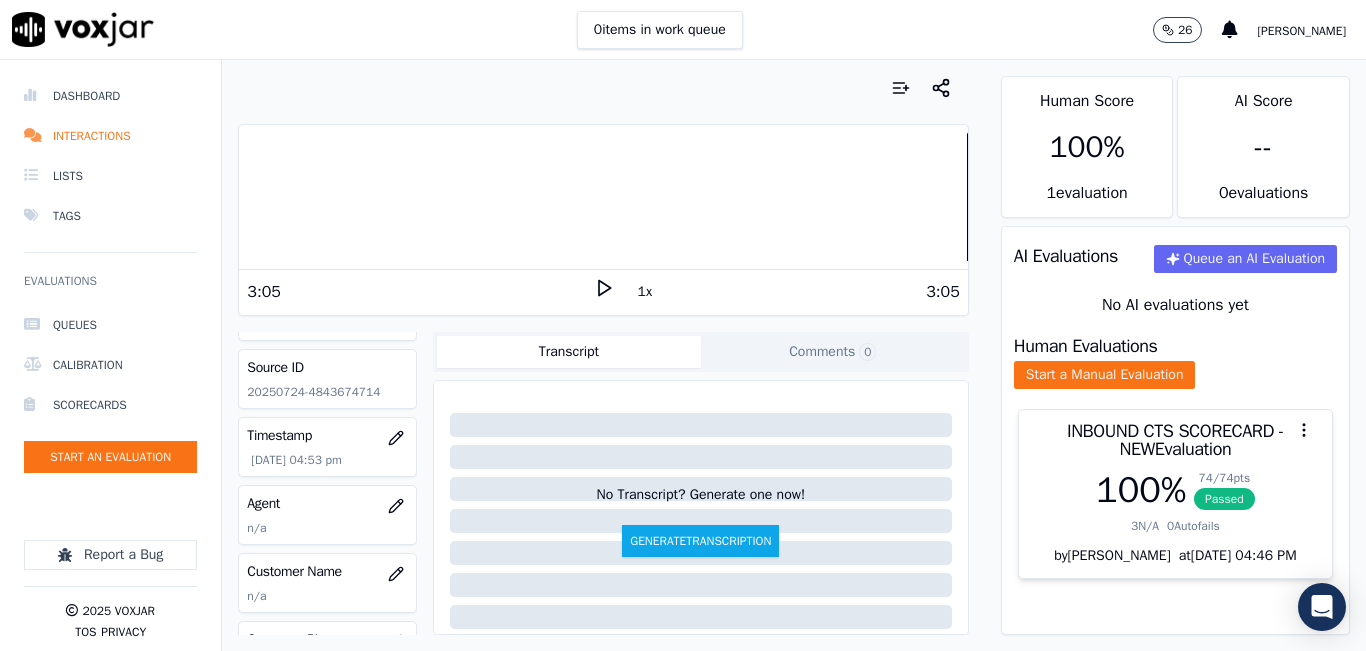 scroll, scrollTop: 100, scrollLeft: 0, axis: vertical 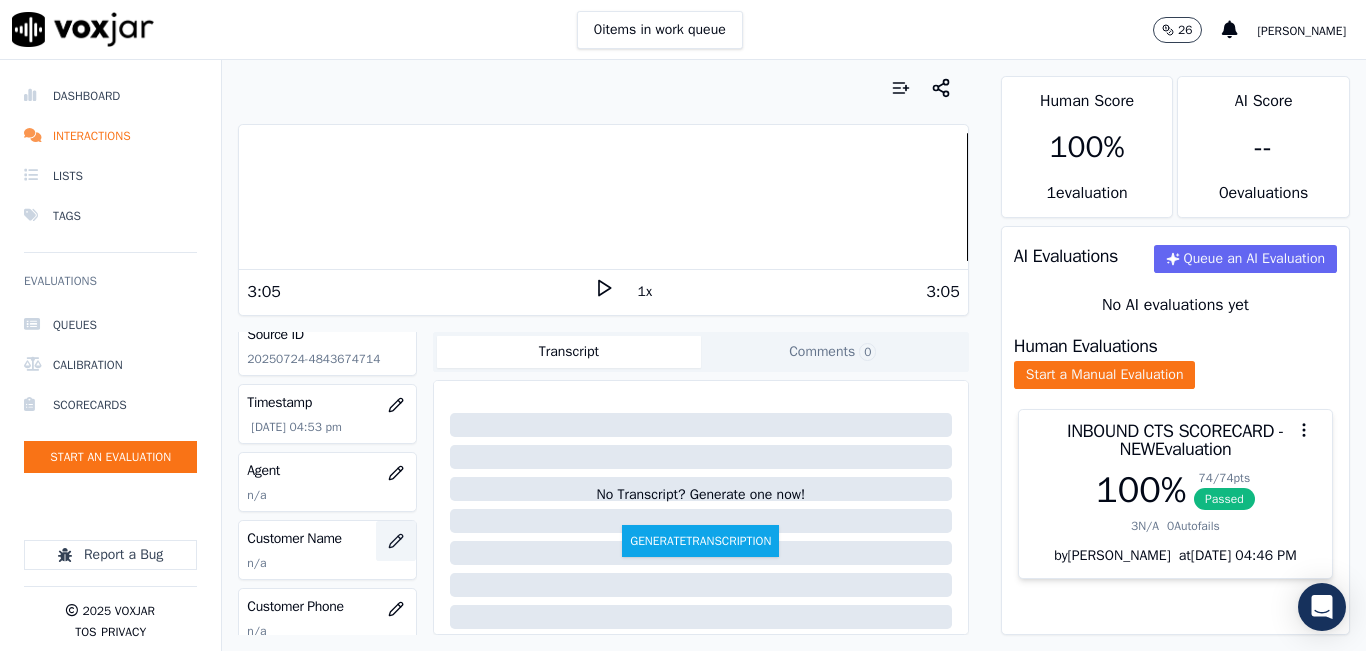 click 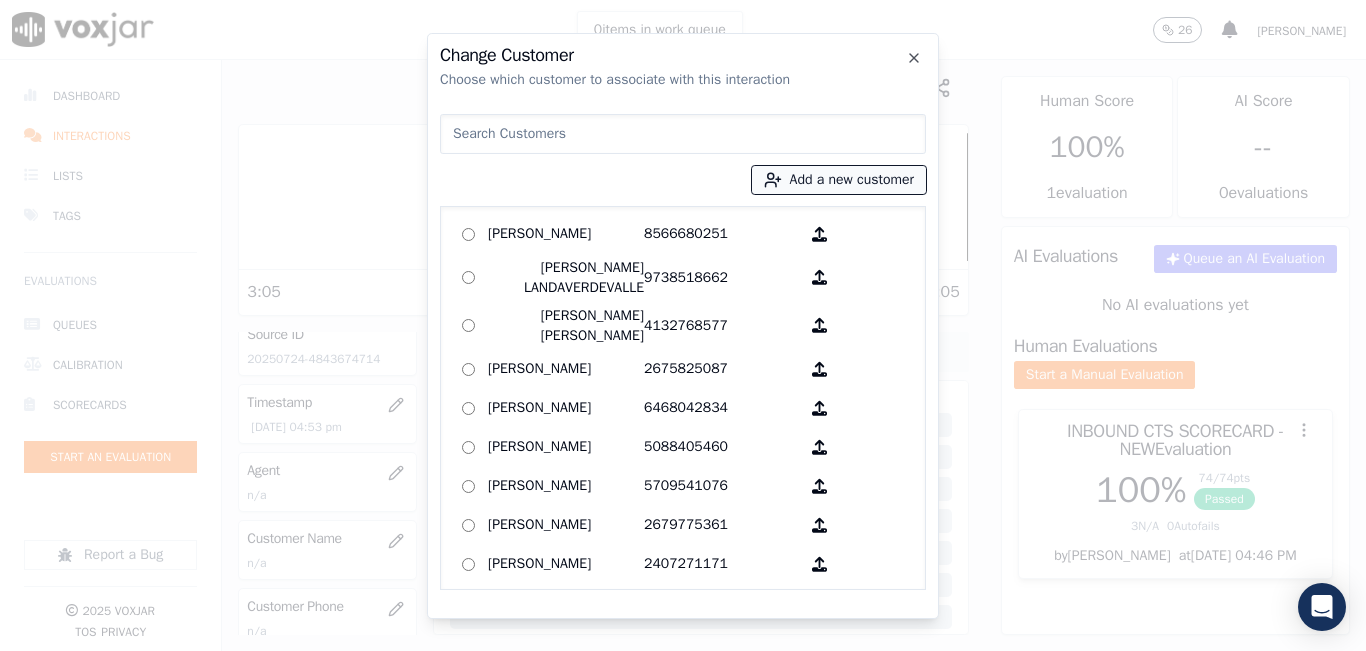 click on "Add a new customer" at bounding box center [839, 180] 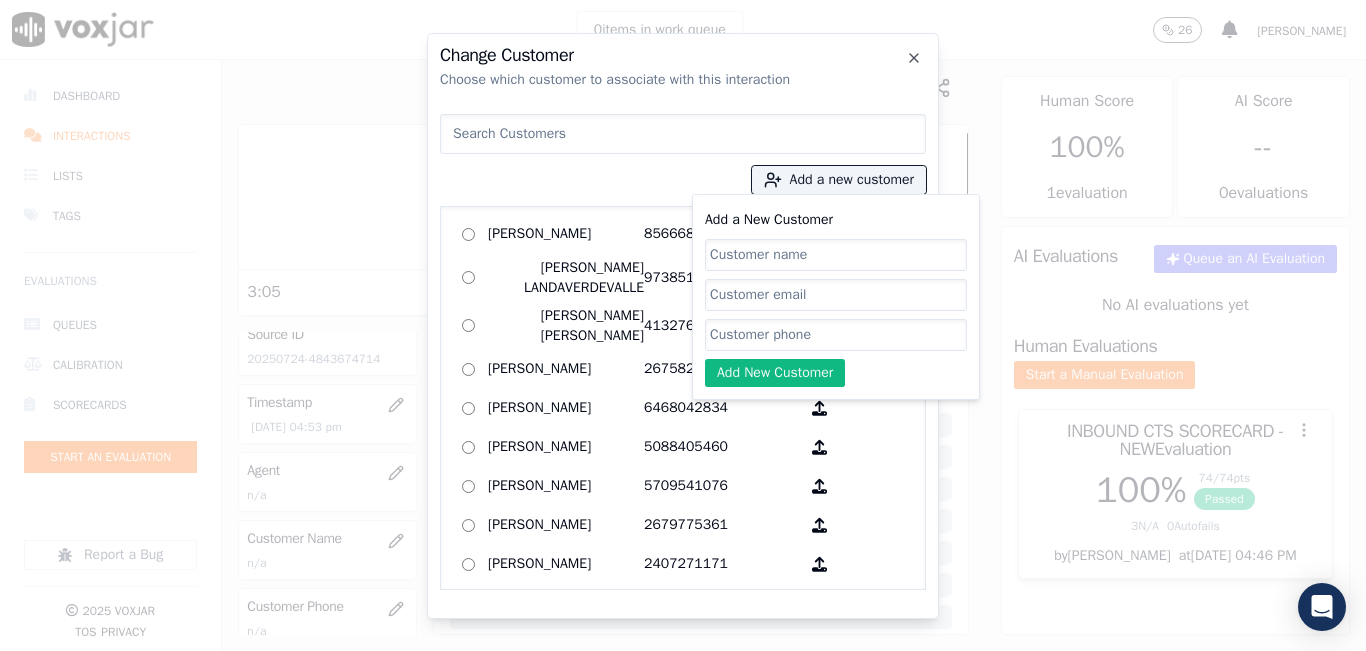 click on "Add a New Customer" 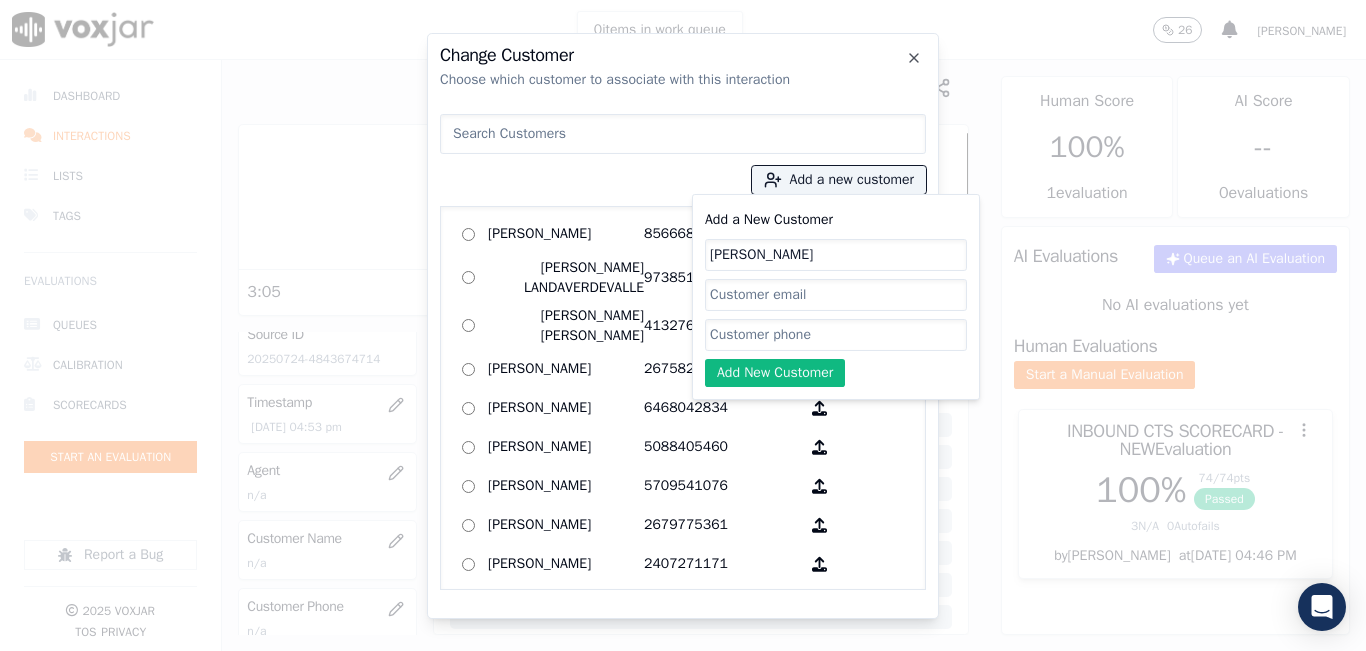 type on "Alfredo Pop" 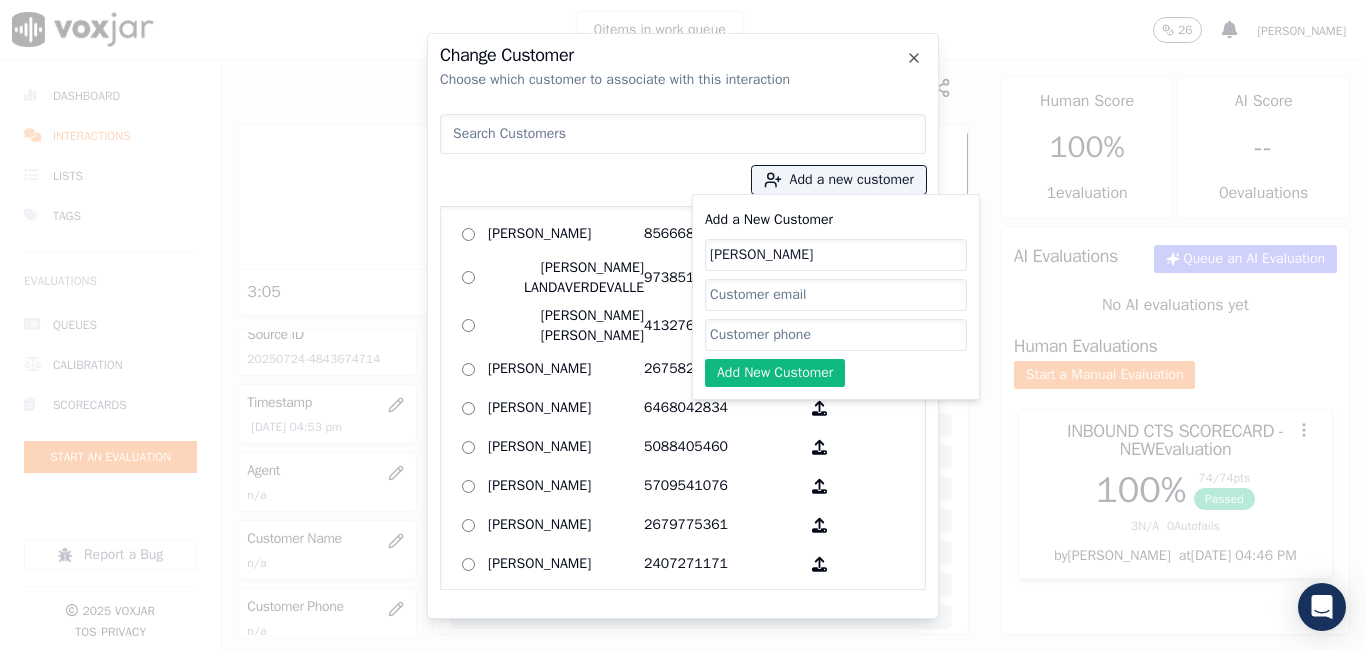 click on "Add a New Customer" 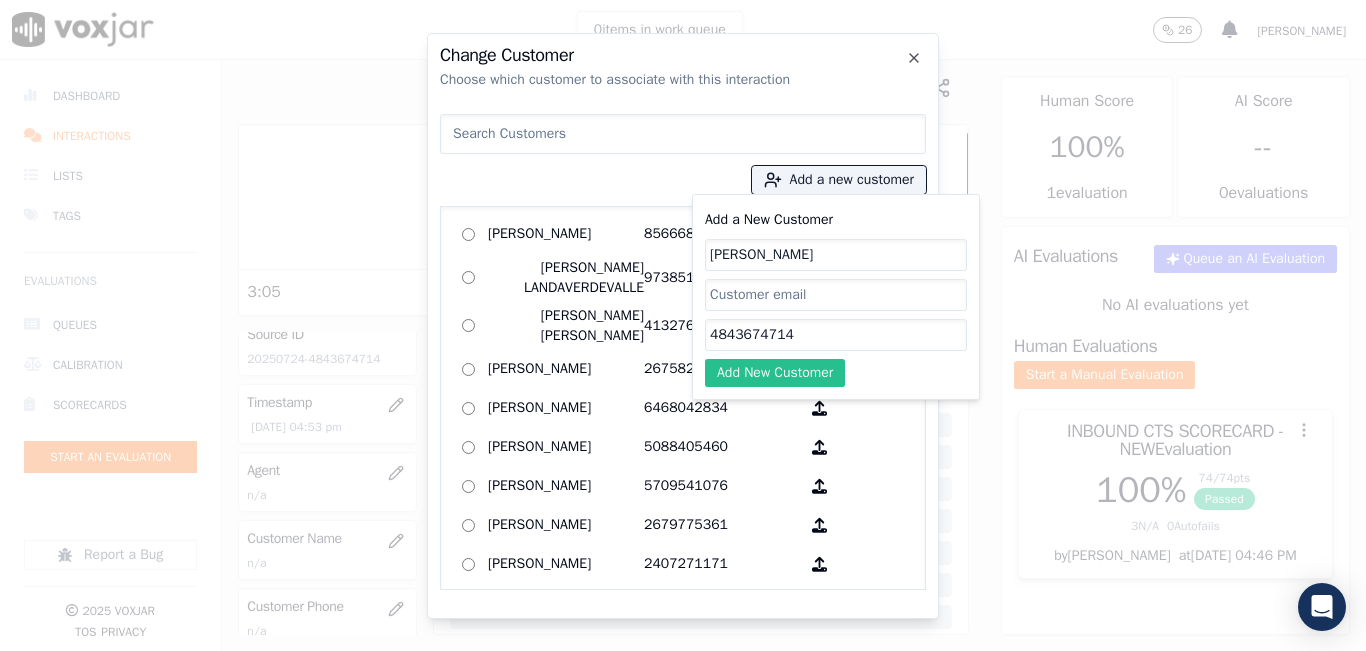 type on "4843674714" 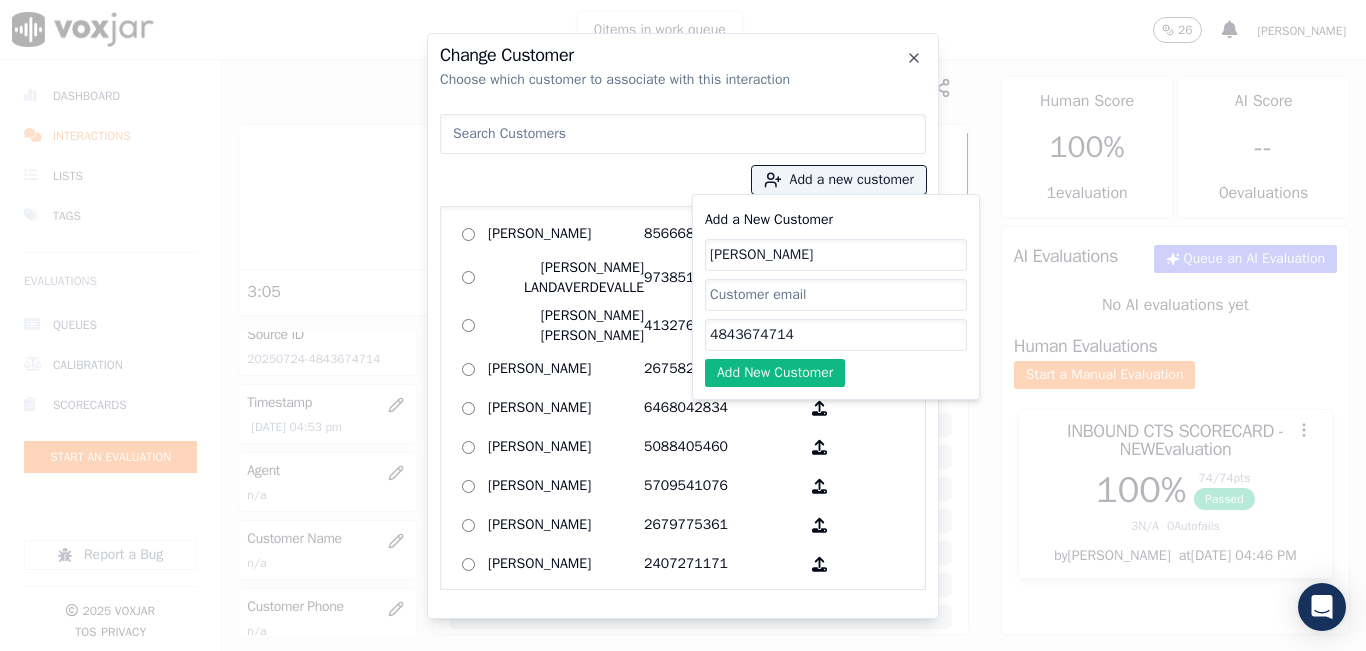 drag, startPoint x: 817, startPoint y: 383, endPoint x: 797, endPoint y: 363, distance: 28.284271 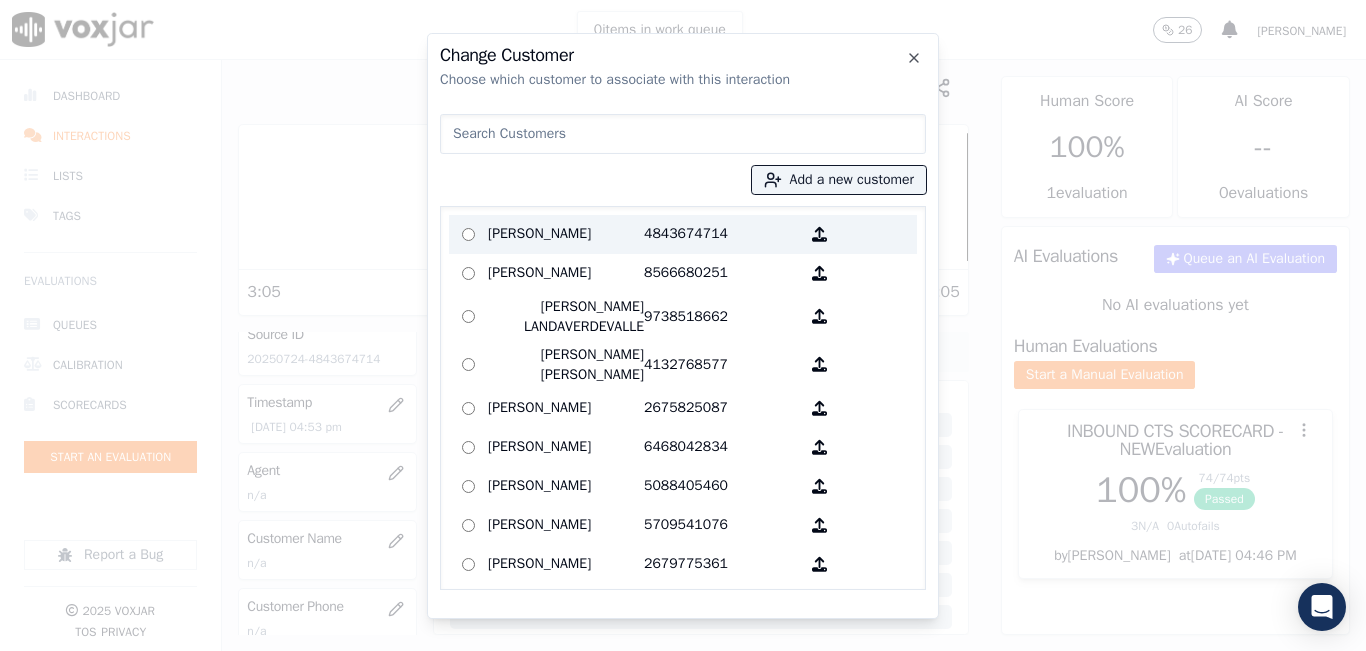 click on "4843674714" at bounding box center (722, 234) 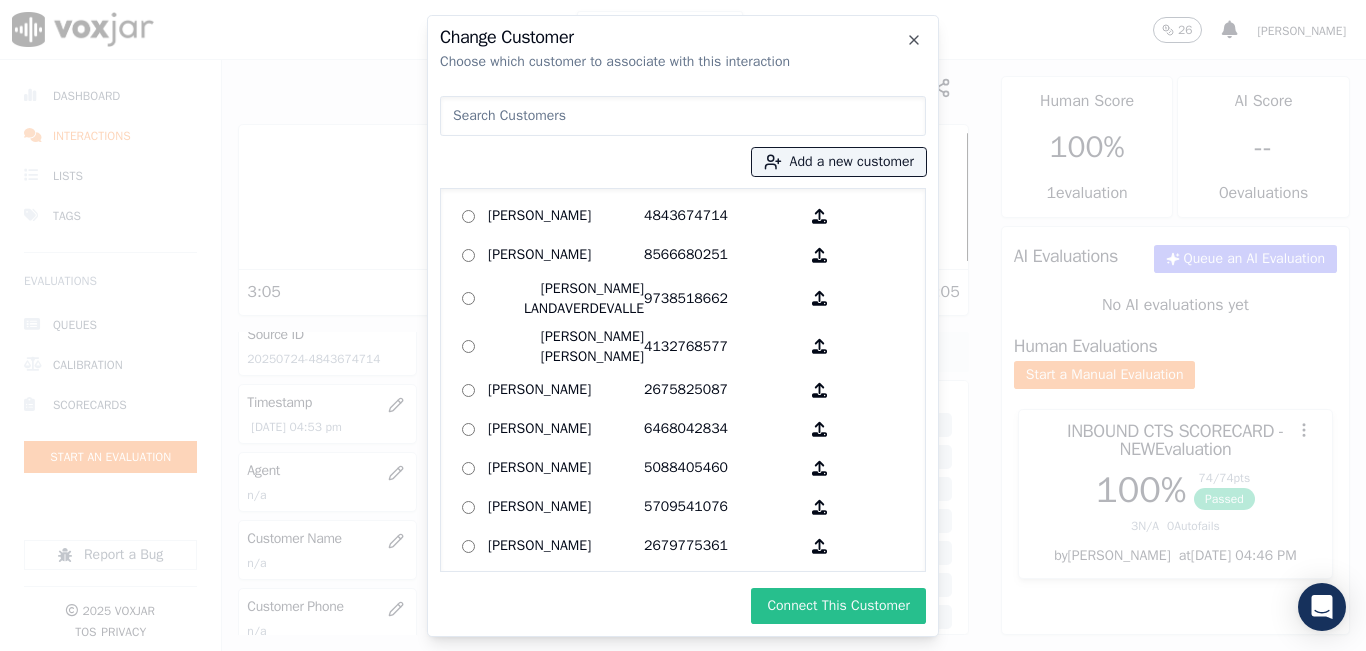 drag, startPoint x: 924, startPoint y: 624, endPoint x: 915, endPoint y: 618, distance: 10.816654 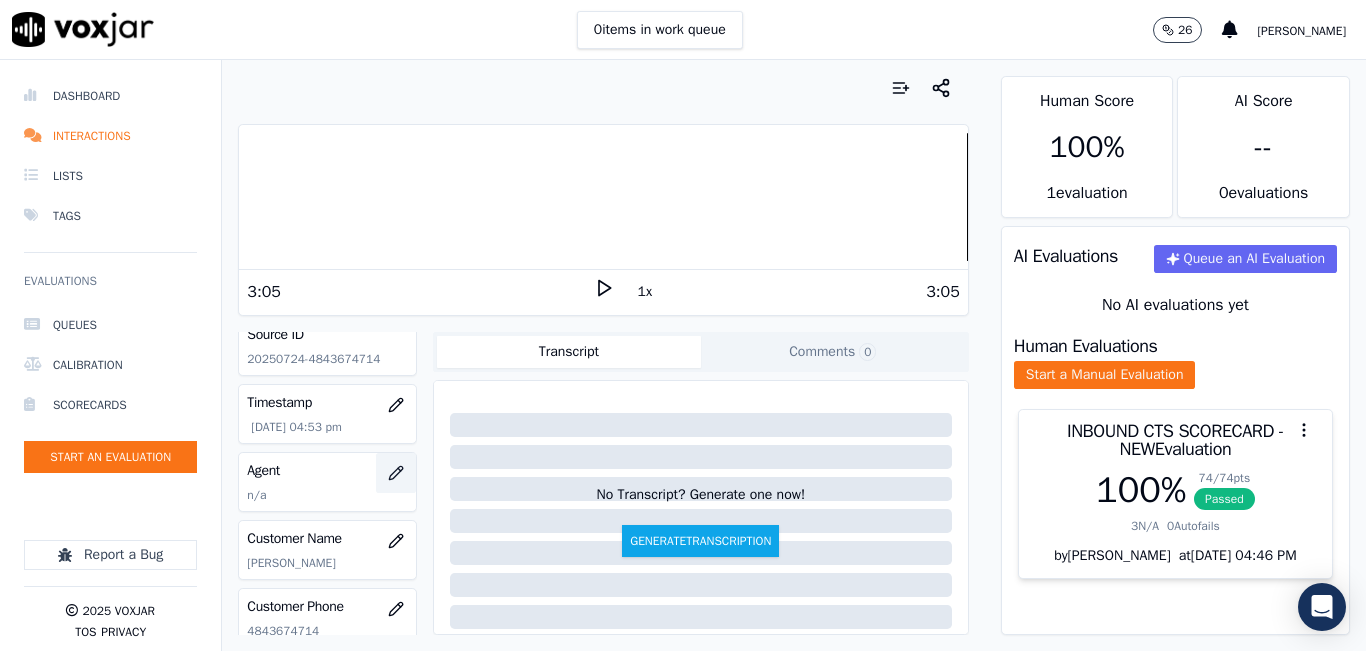 click 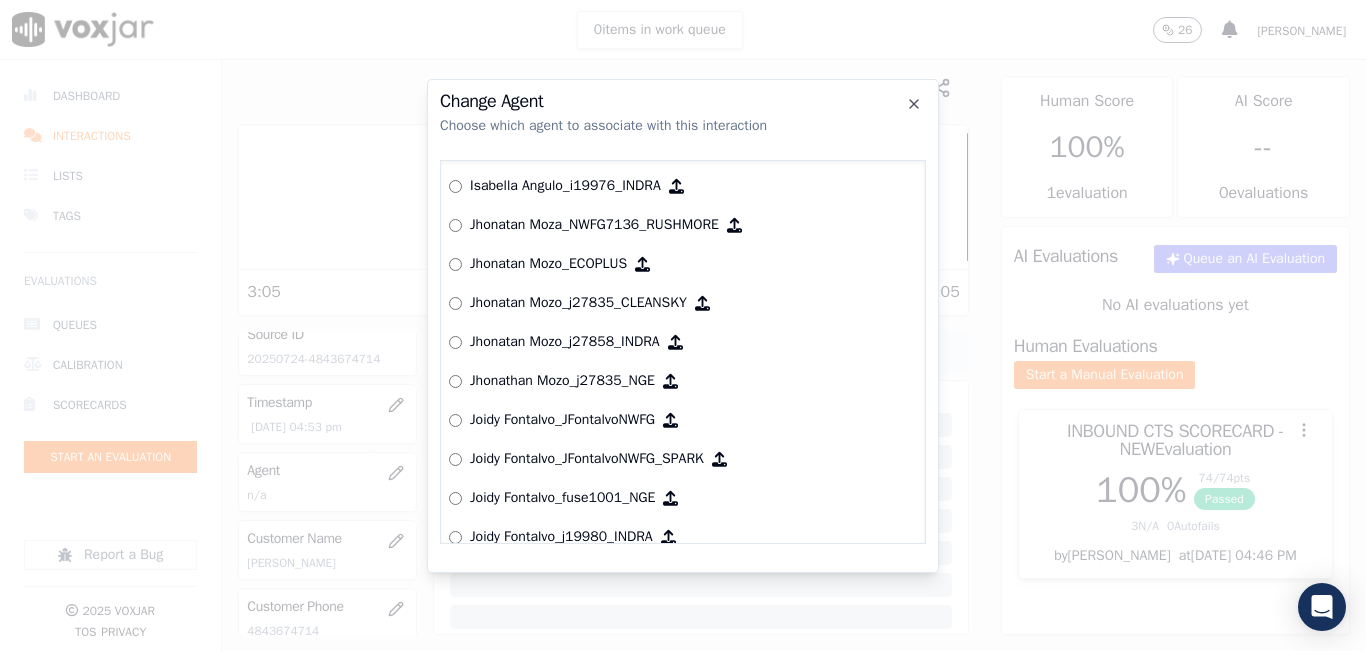 scroll, scrollTop: 4824, scrollLeft: 0, axis: vertical 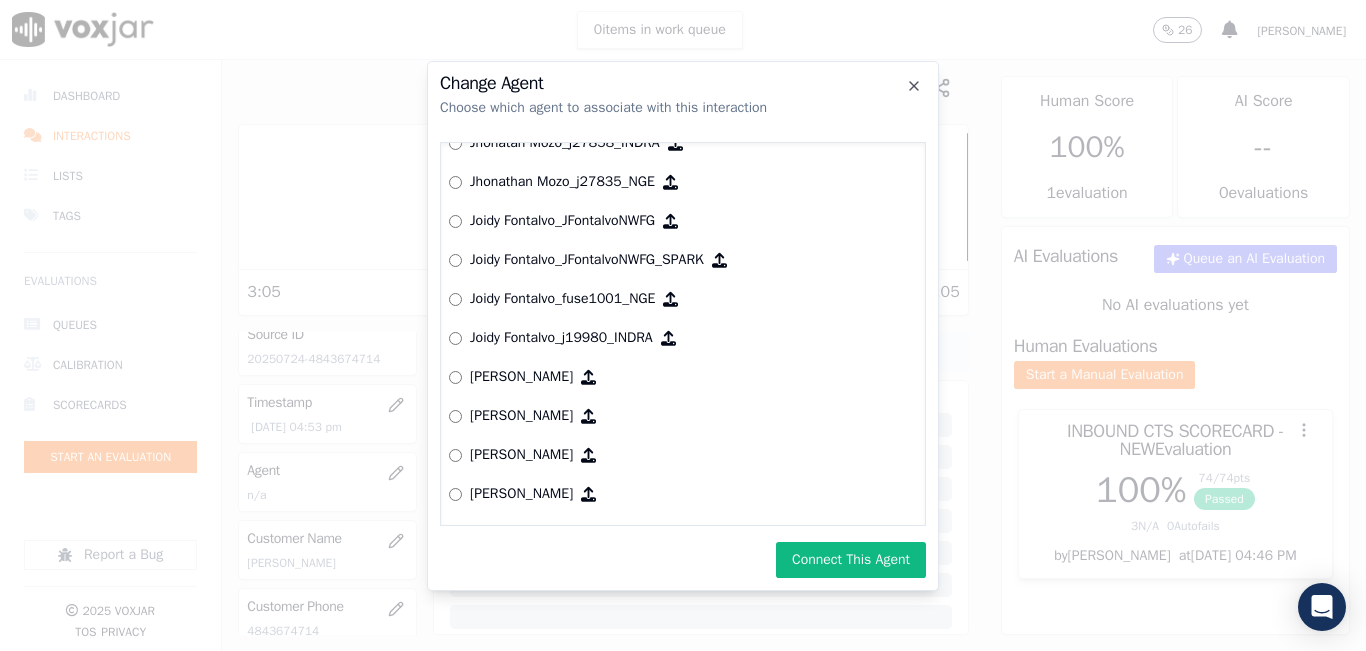 drag, startPoint x: 849, startPoint y: 561, endPoint x: 838, endPoint y: 554, distance: 13.038404 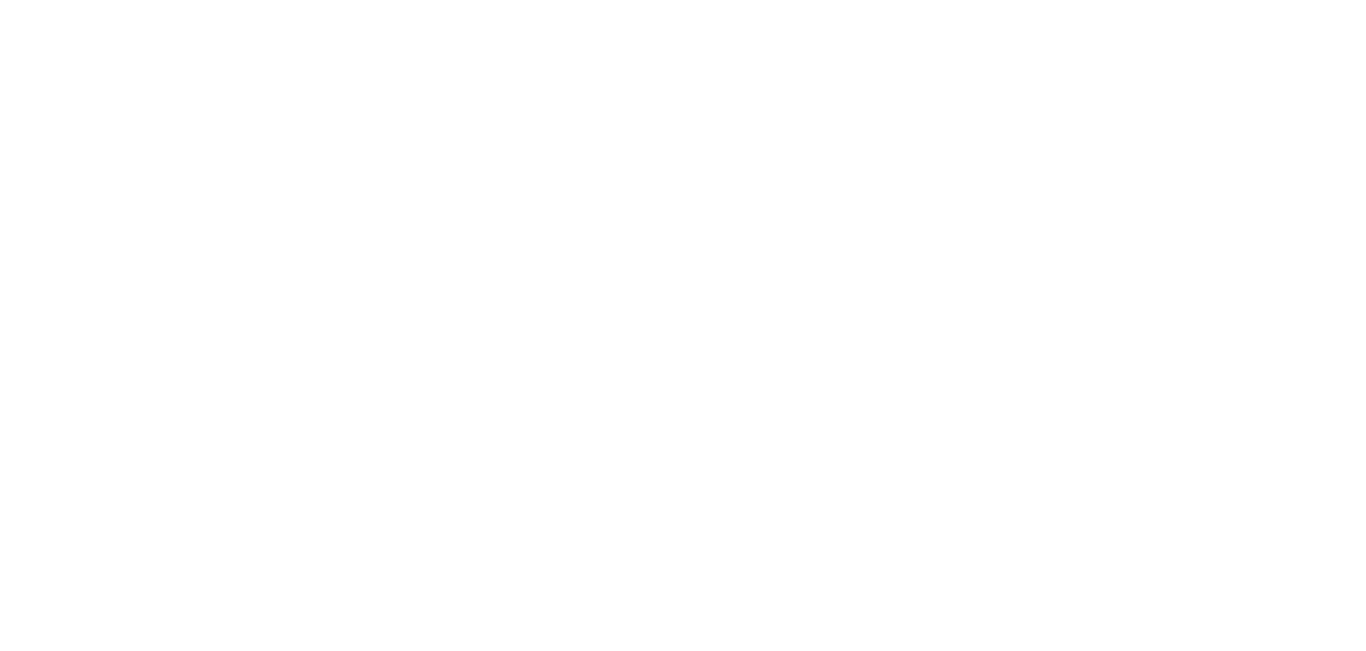 scroll, scrollTop: 0, scrollLeft: 0, axis: both 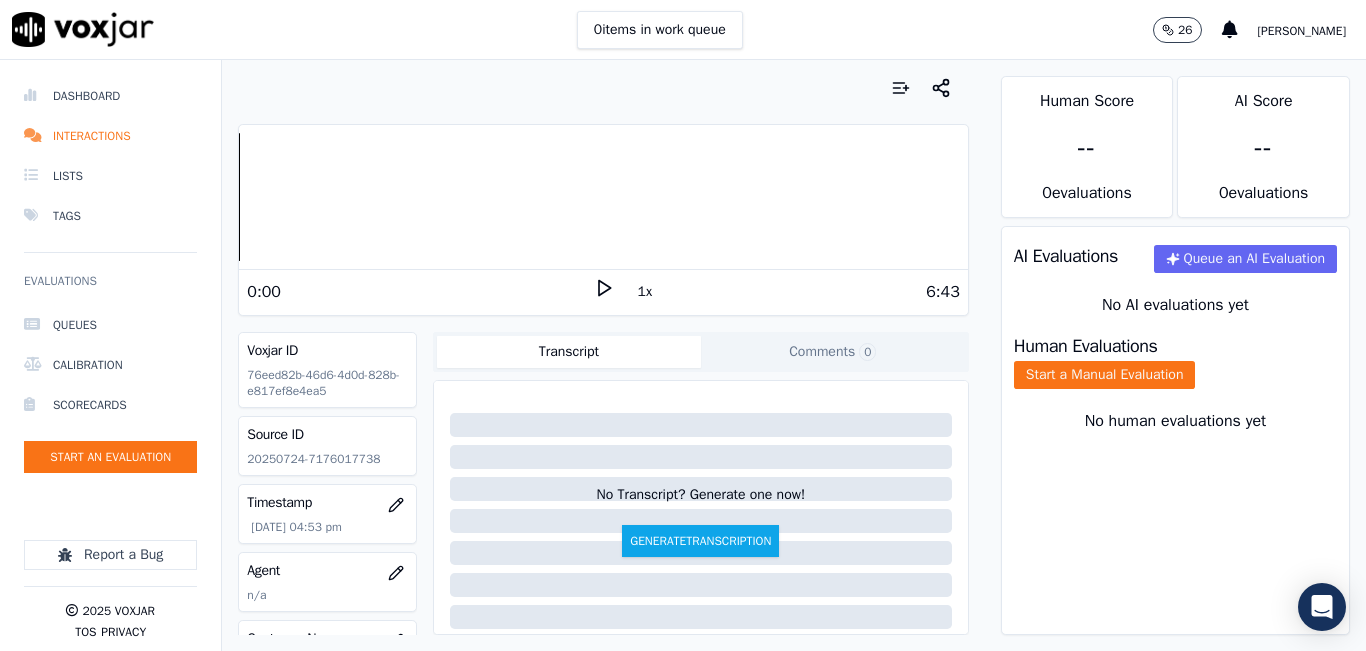 click on "20250724-7176017738" 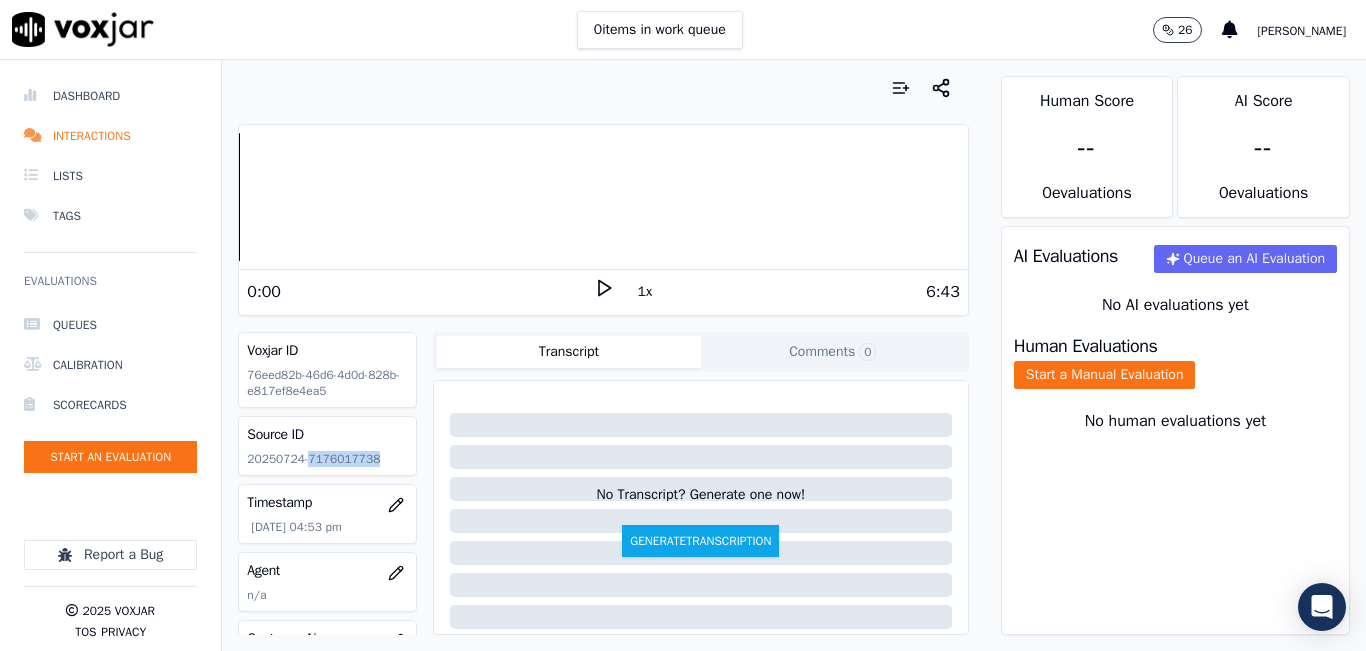click on "20250724-7176017738" 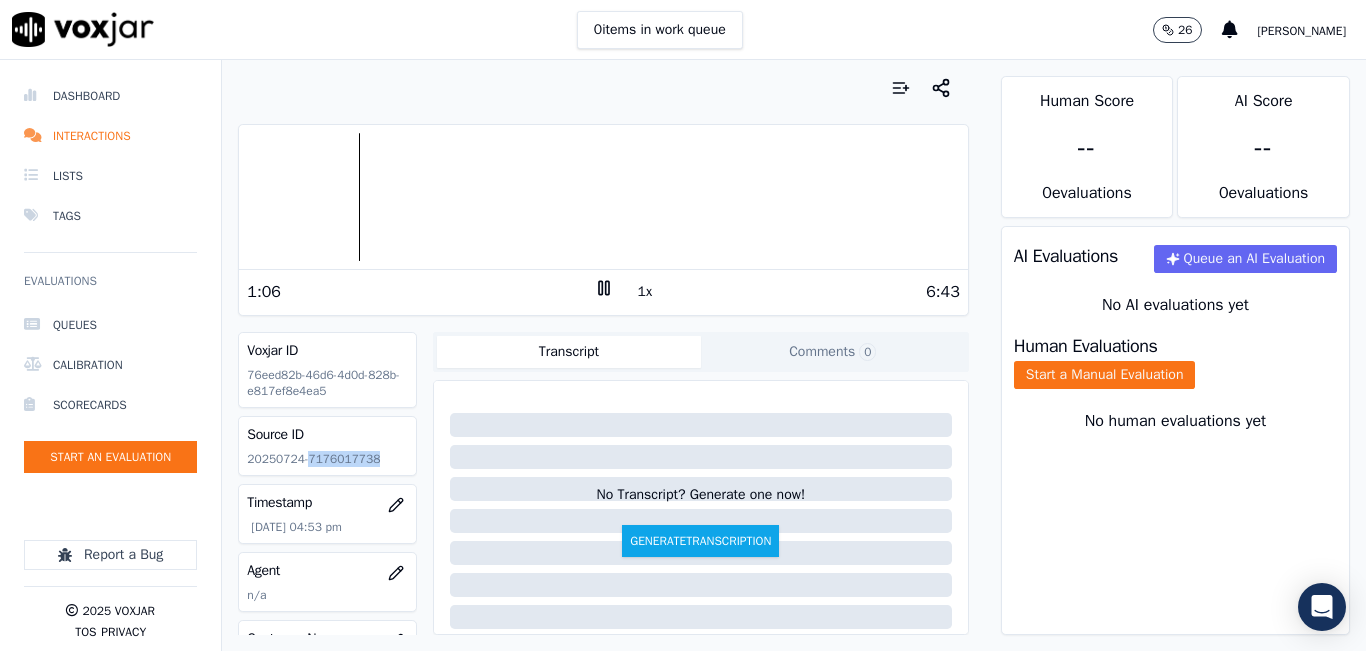 click 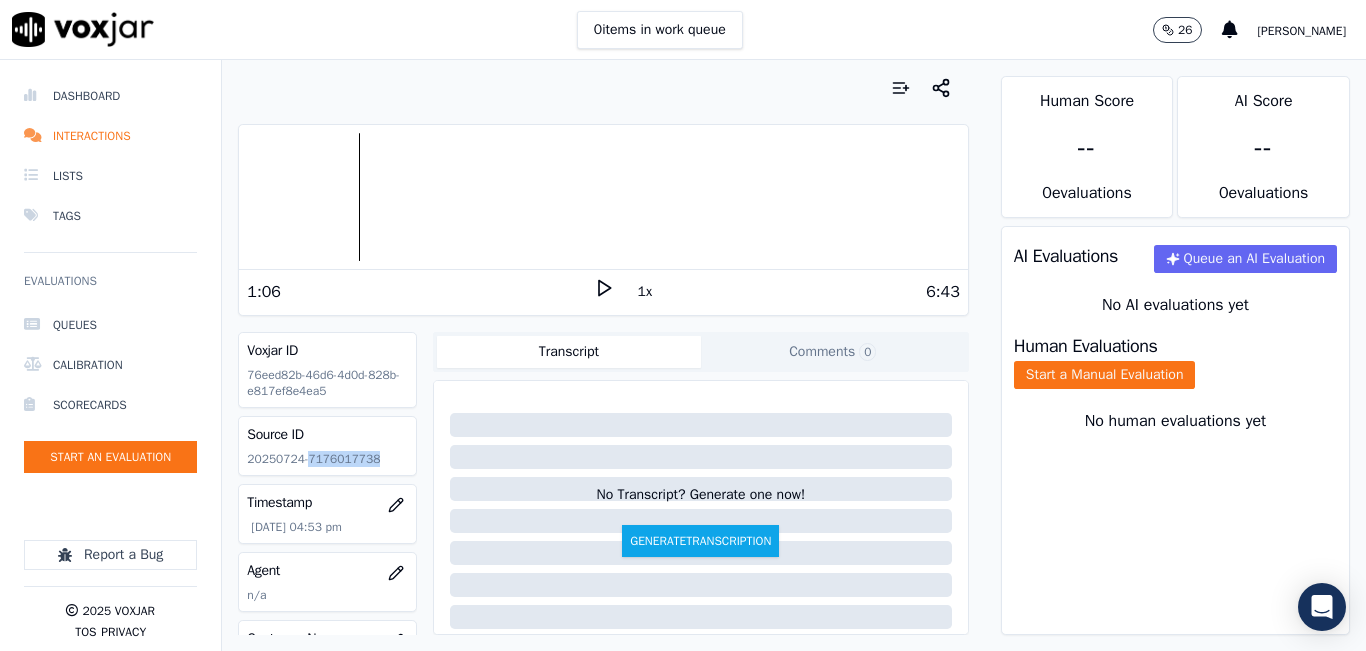 click 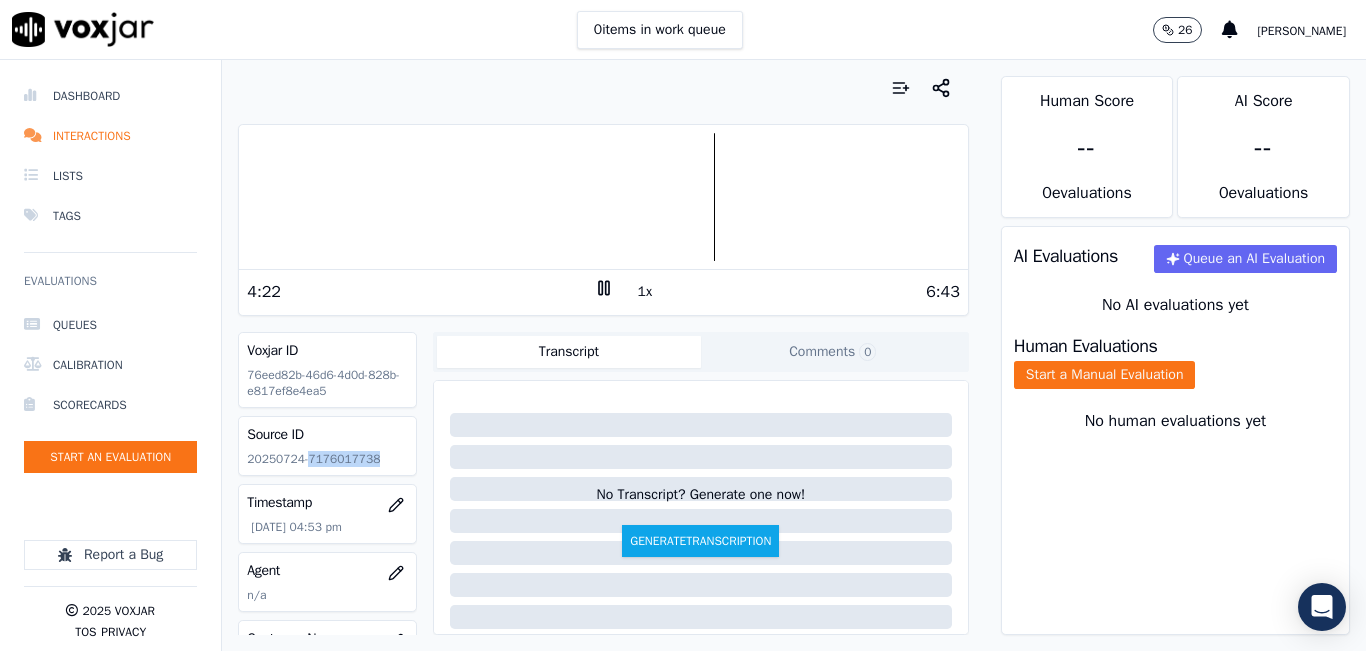 click 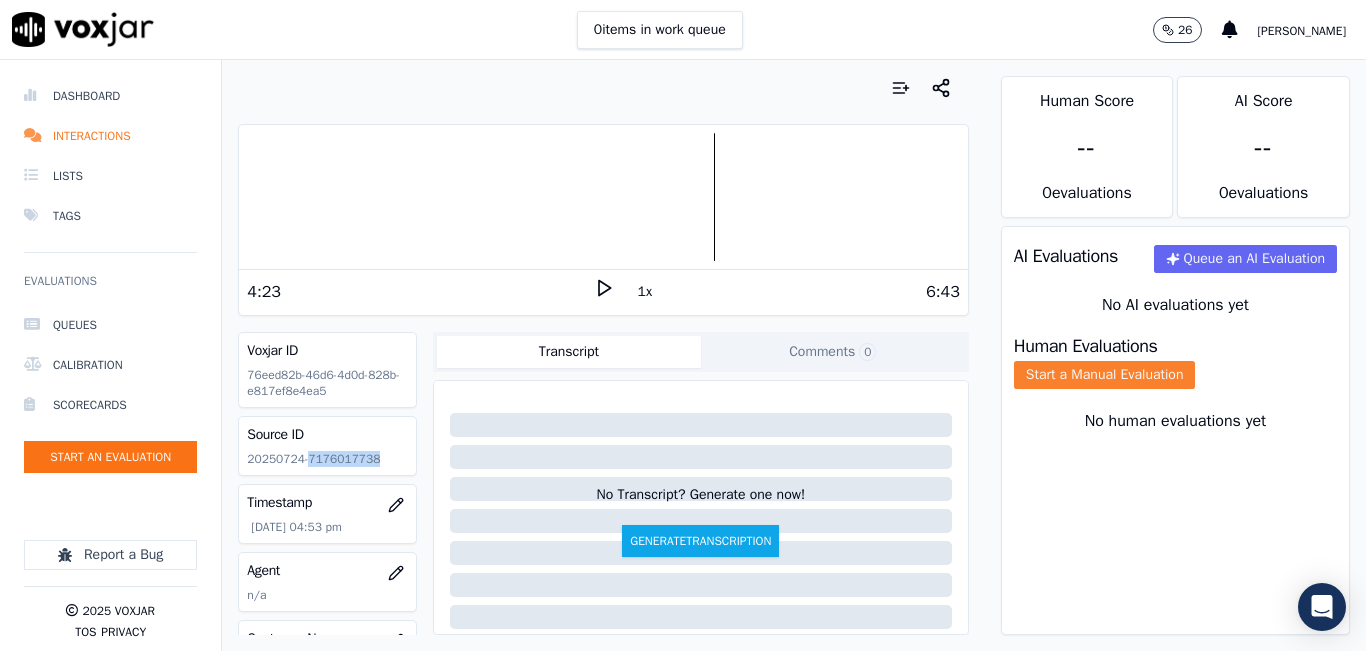 click on "Start a Manual Evaluation" 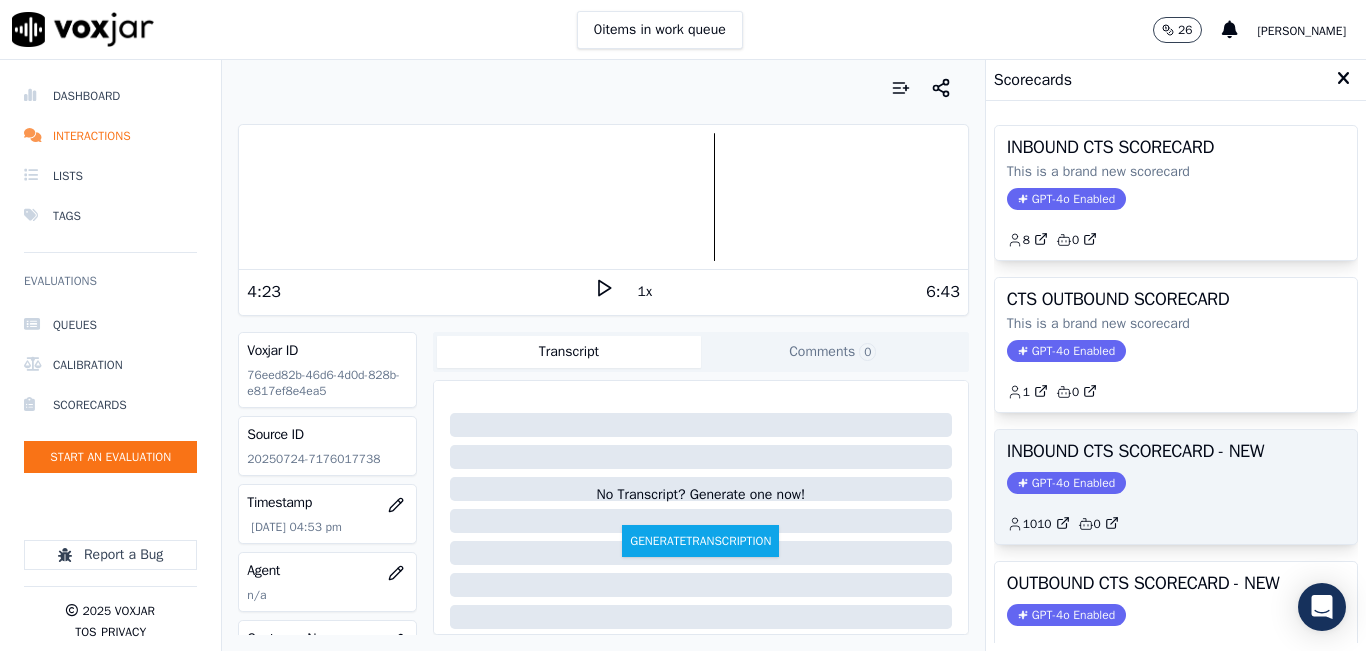 click on "GPT-4o Enabled" 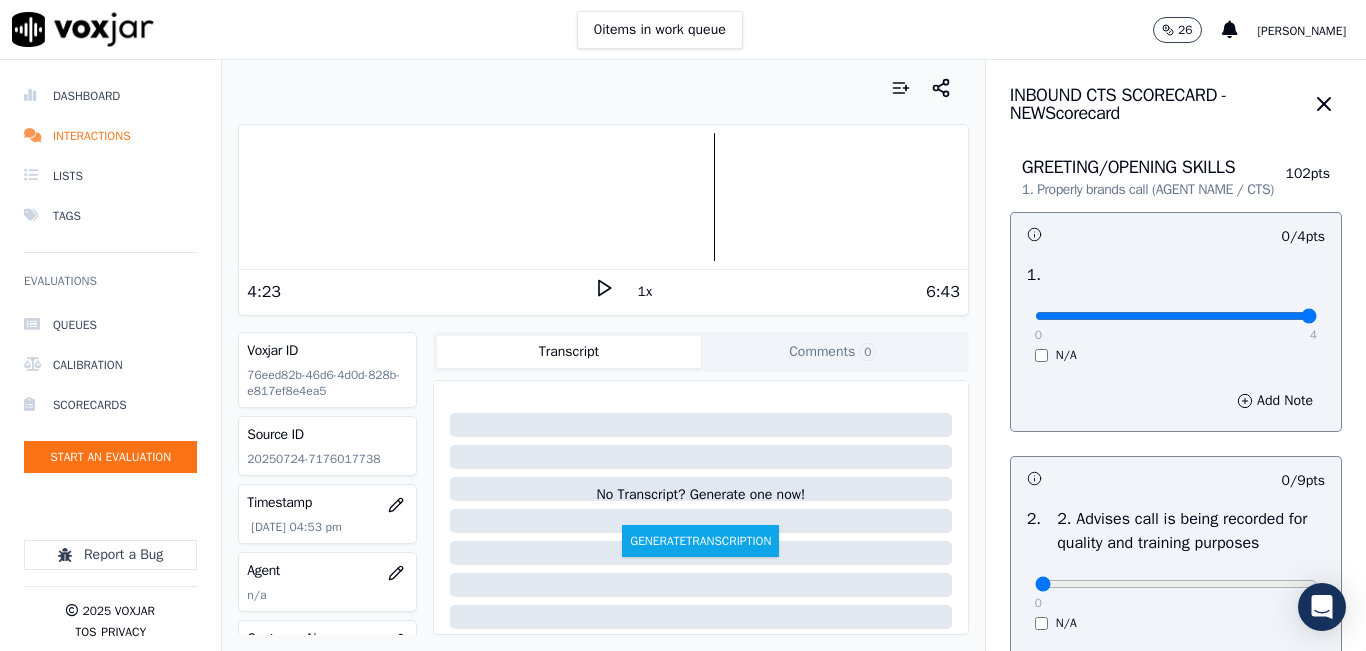 type on "4" 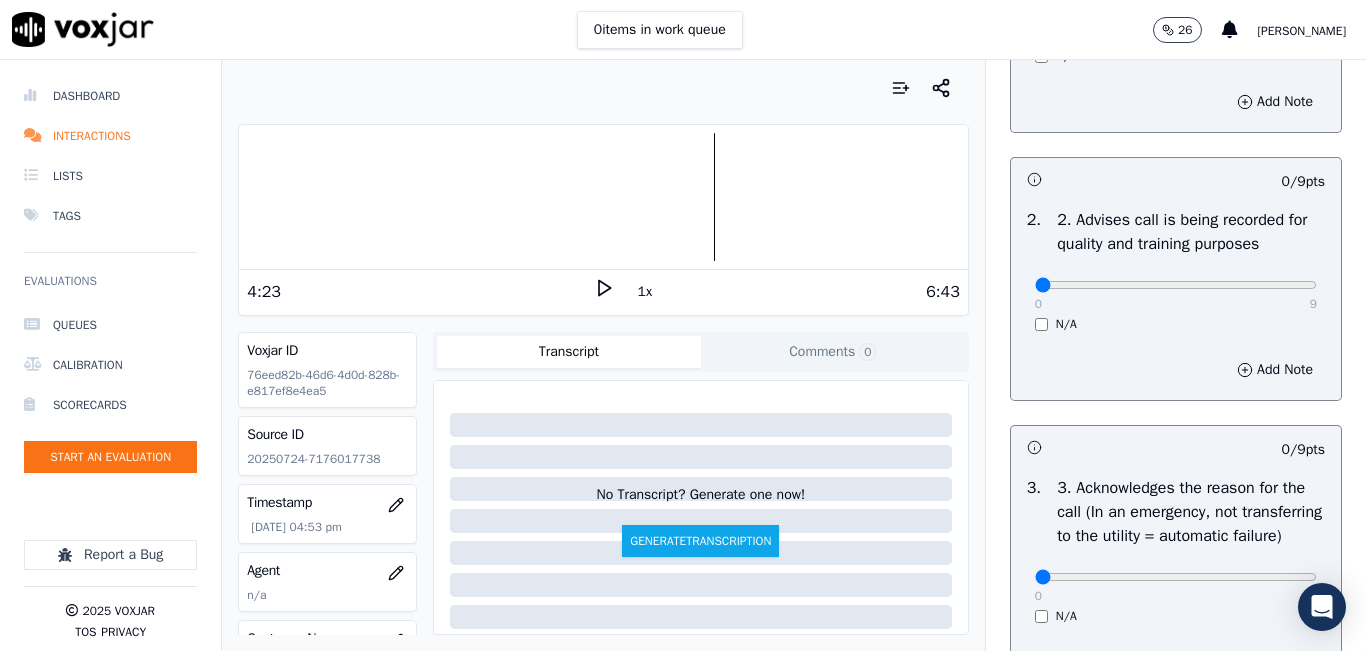 scroll, scrollTop: 300, scrollLeft: 0, axis: vertical 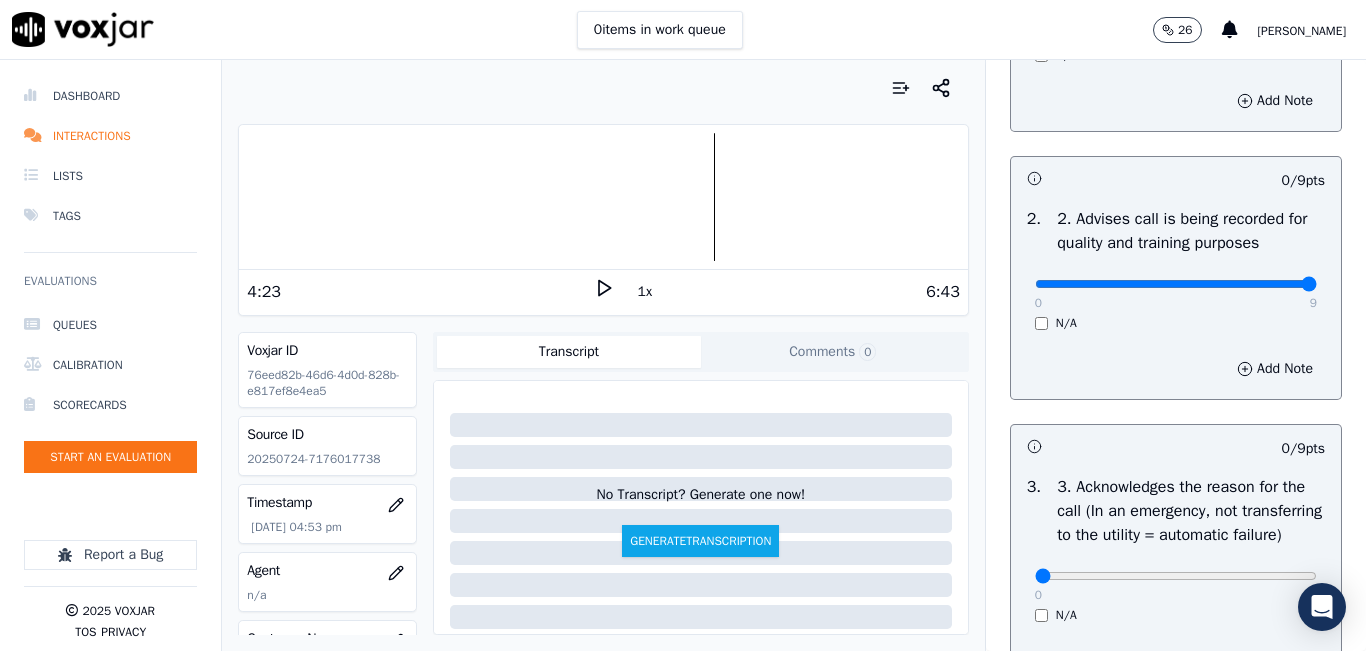 type on "9" 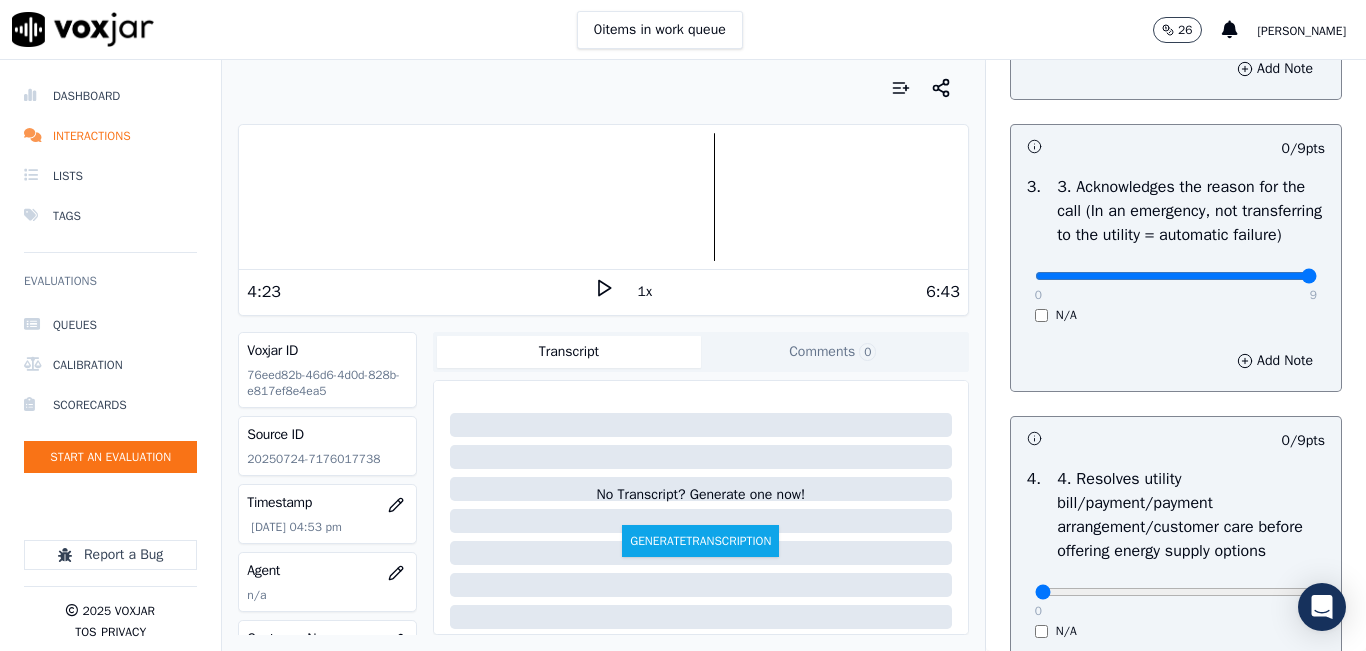 type on "9" 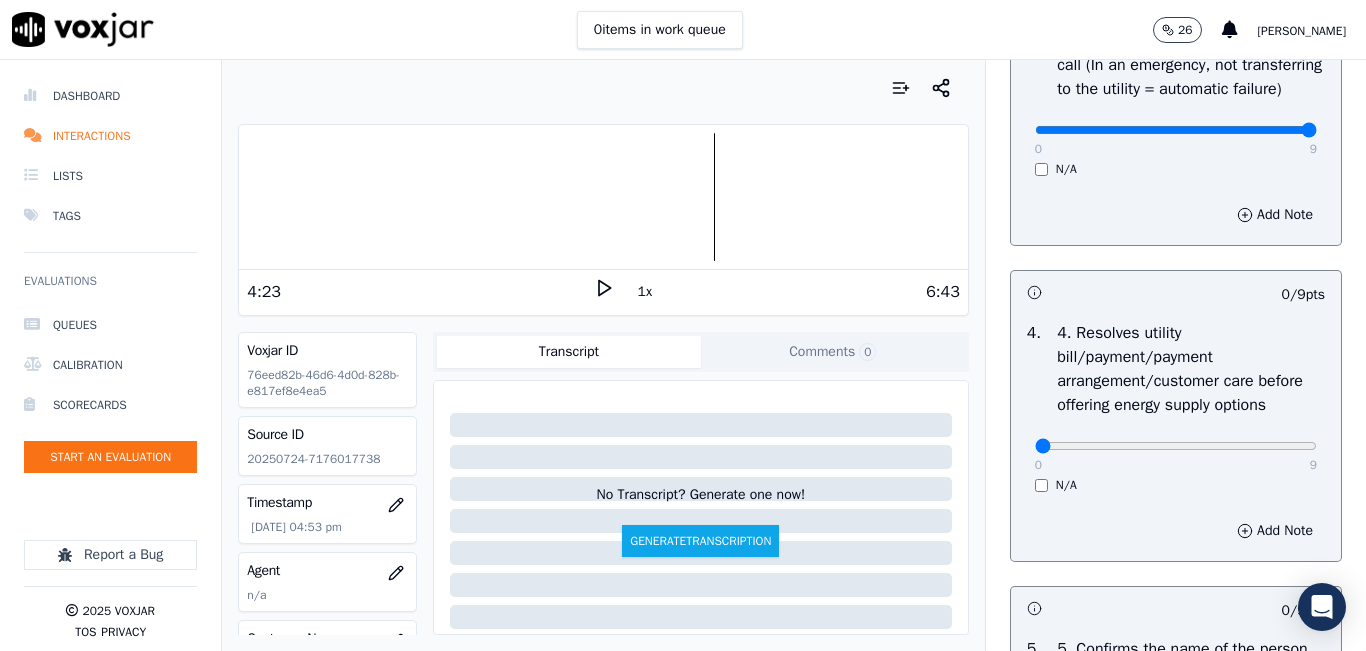 scroll, scrollTop: 900, scrollLeft: 0, axis: vertical 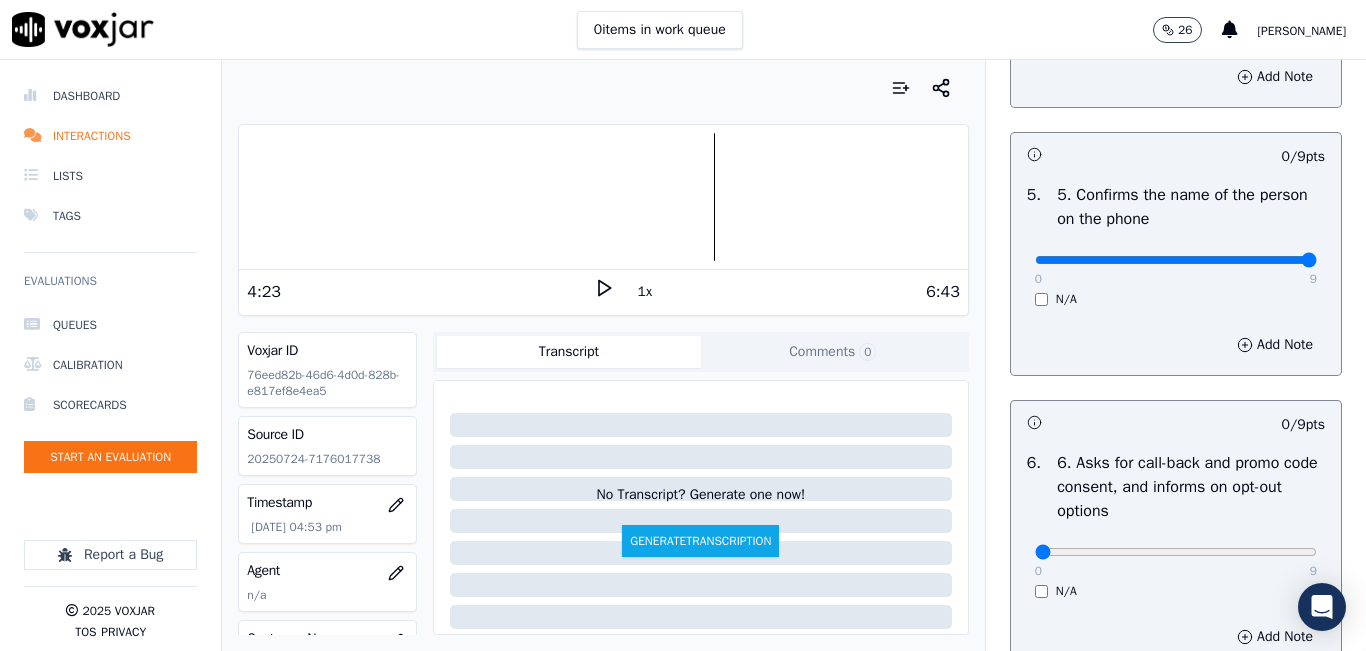 type on "9" 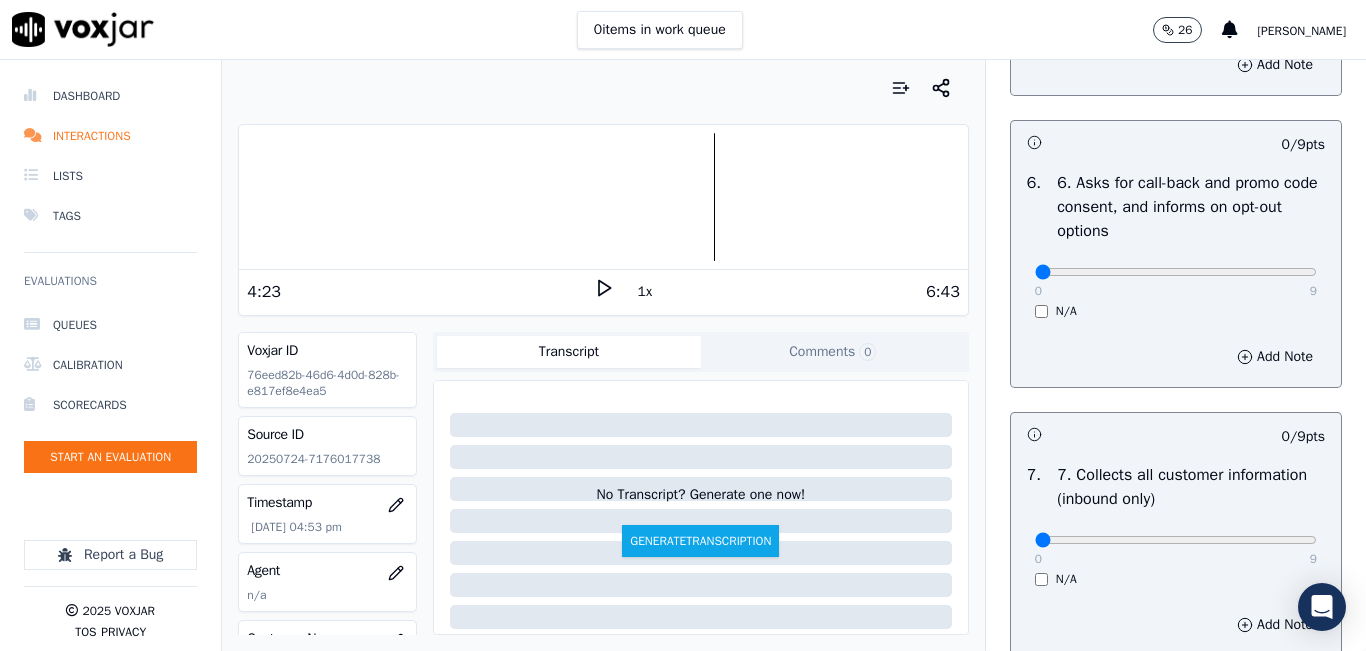 scroll, scrollTop: 1500, scrollLeft: 0, axis: vertical 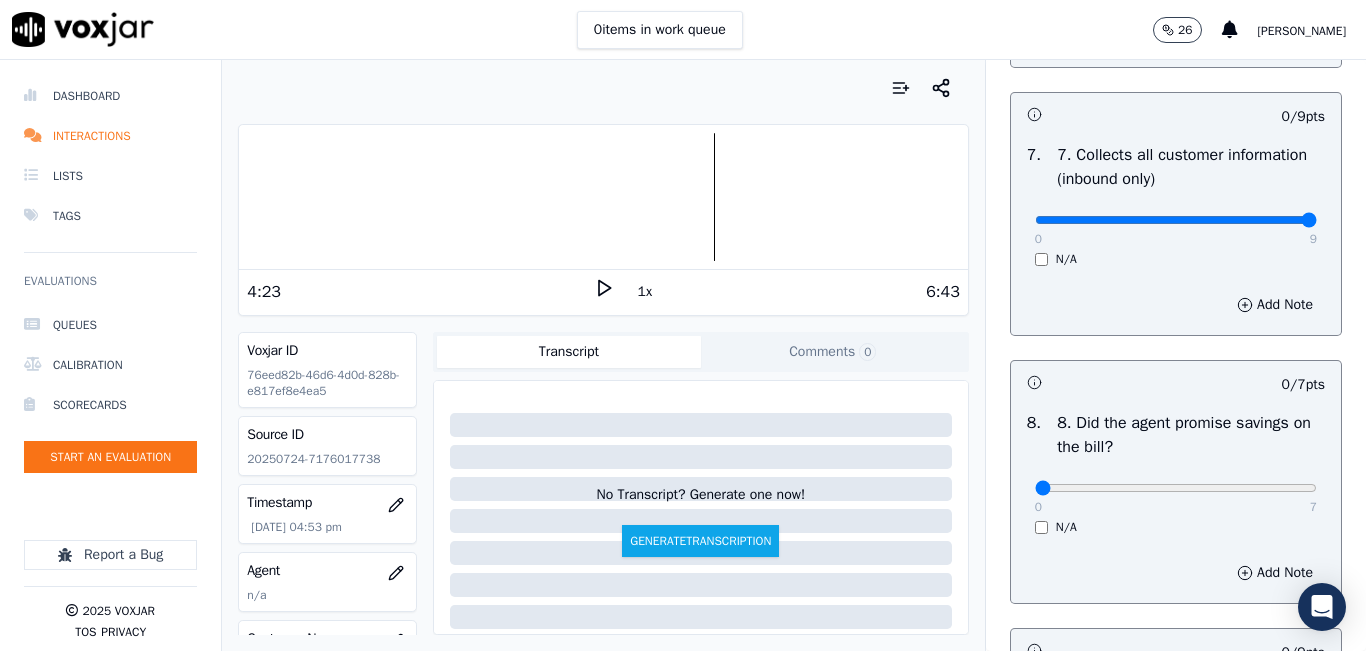 type on "9" 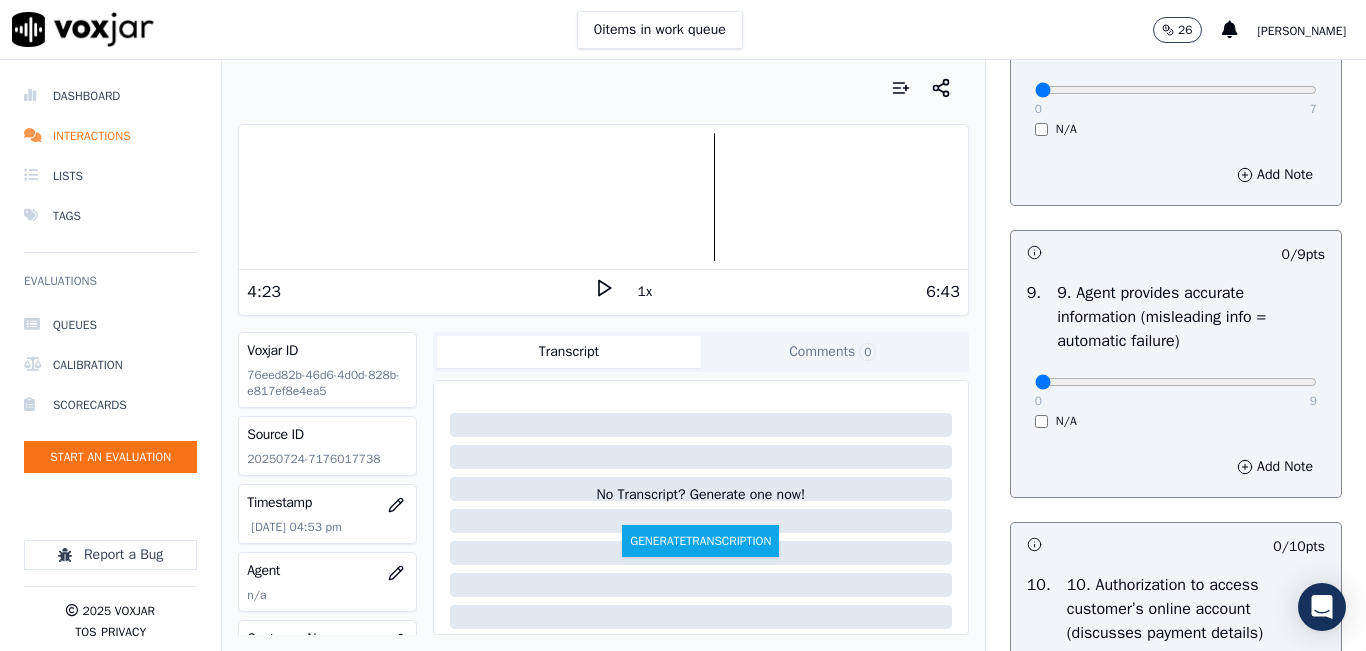 scroll, scrollTop: 2200, scrollLeft: 0, axis: vertical 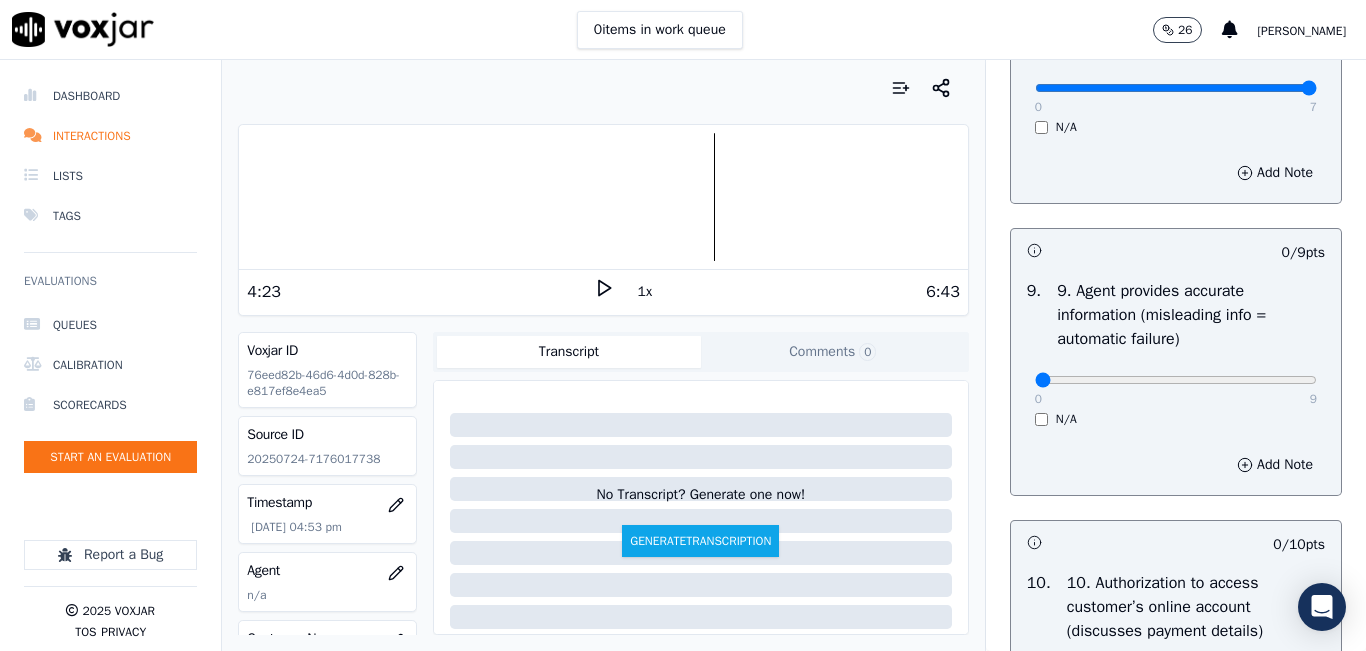 type on "7" 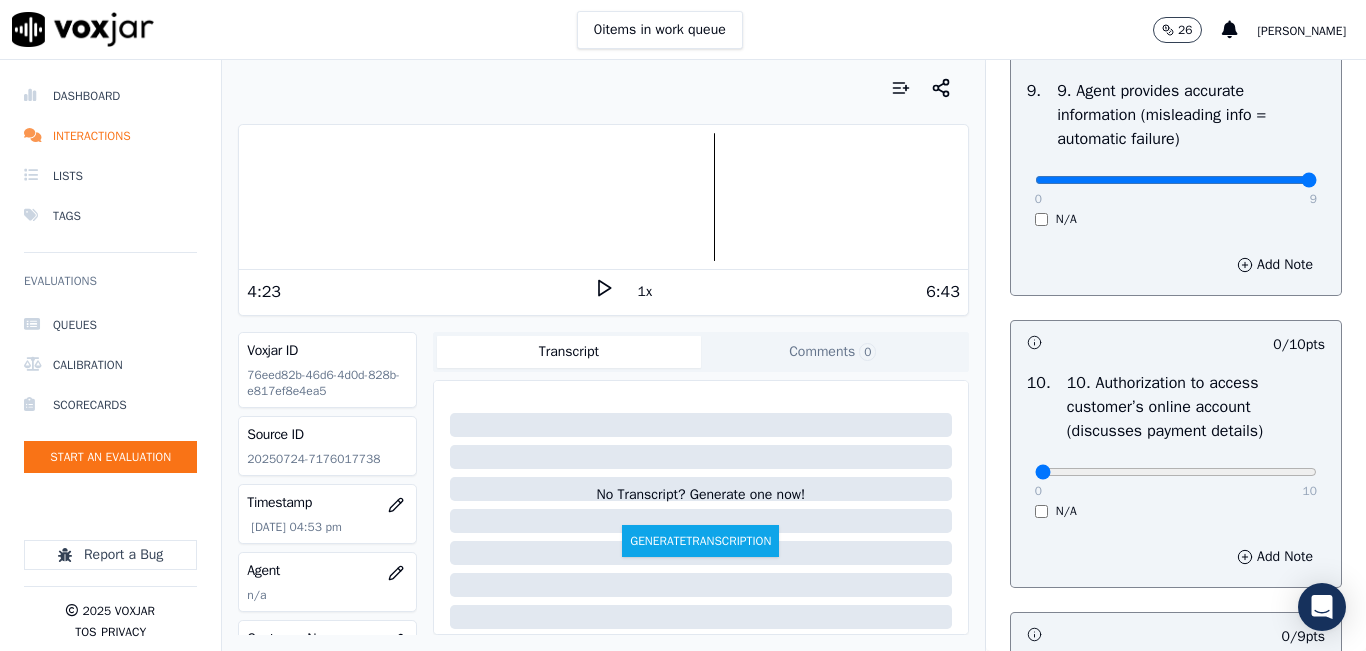type on "9" 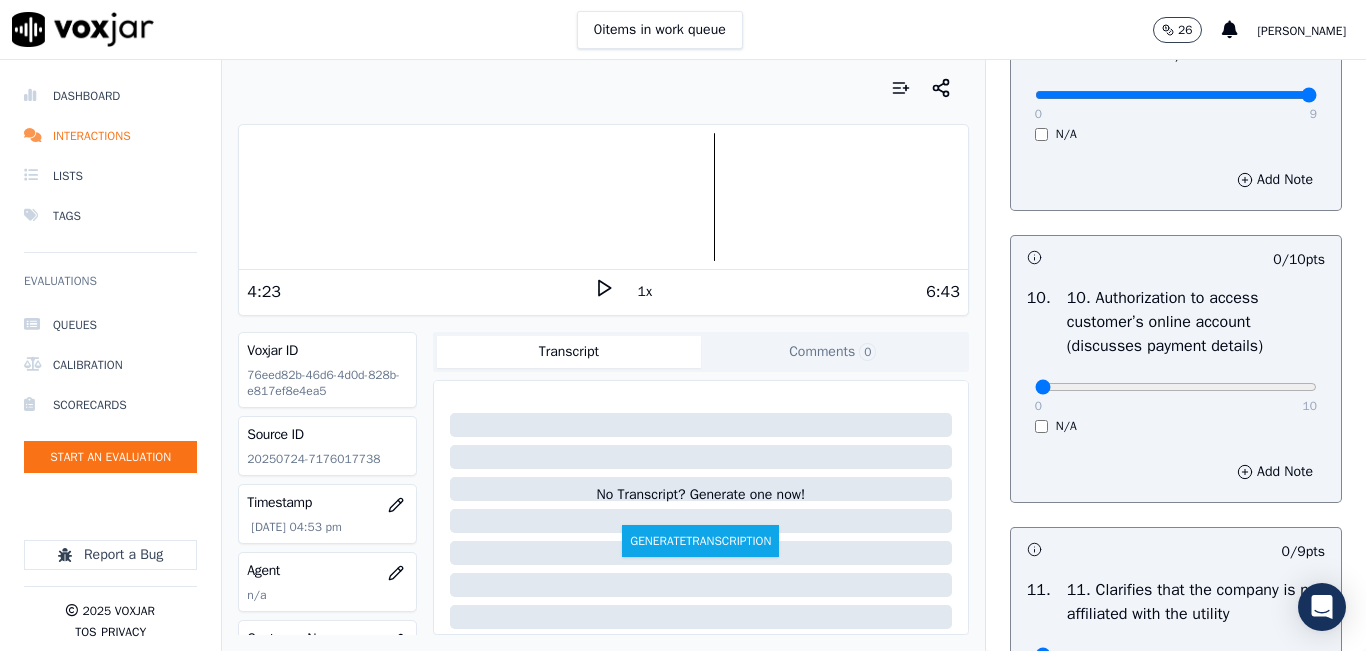 scroll, scrollTop: 2600, scrollLeft: 0, axis: vertical 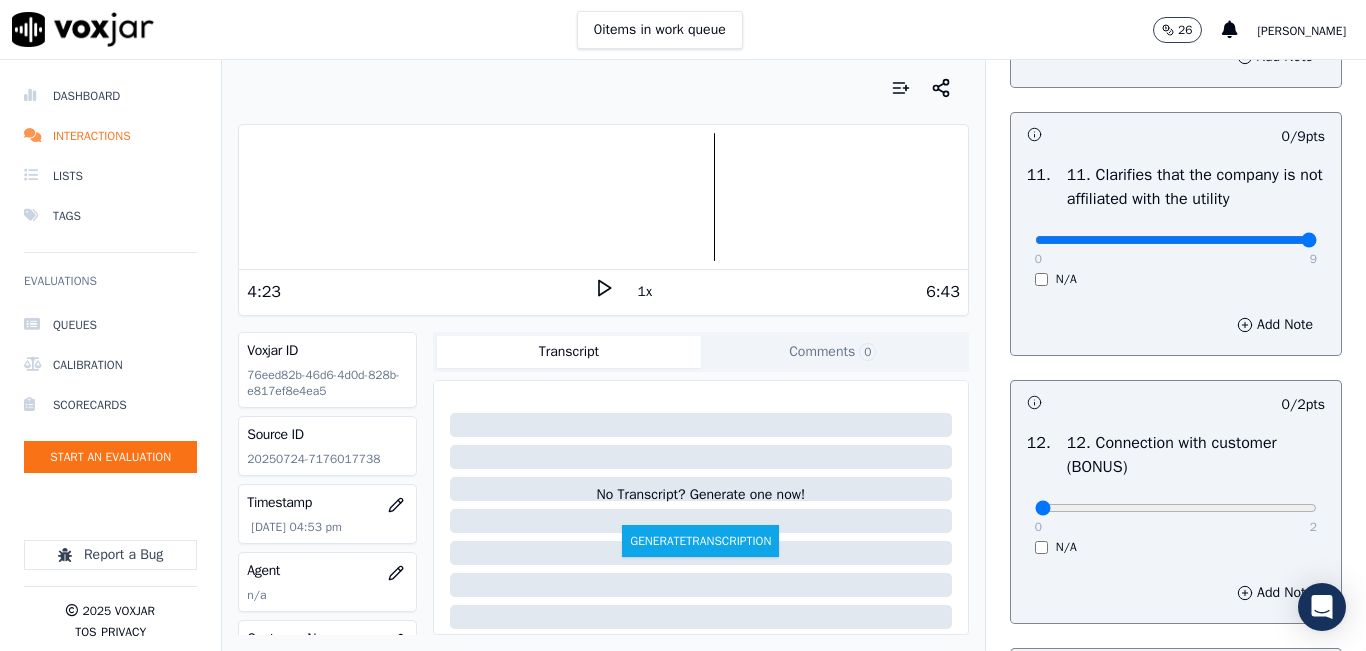 type on "9" 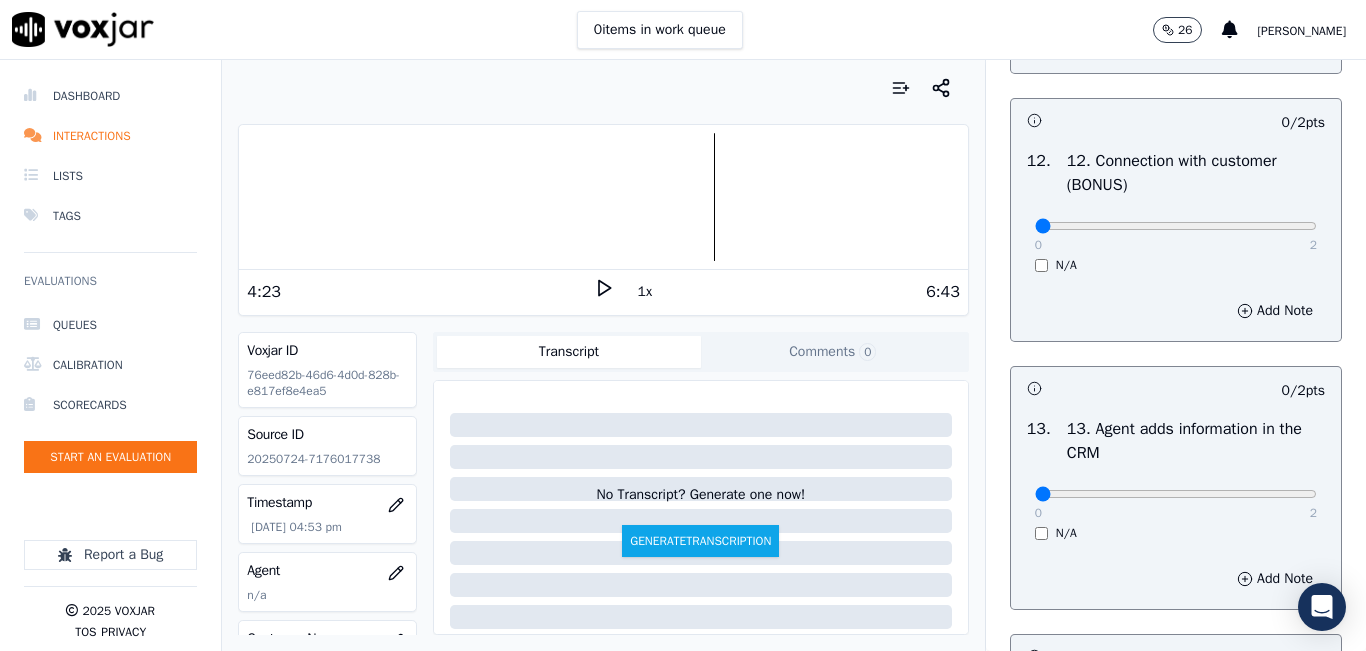 scroll, scrollTop: 3200, scrollLeft: 0, axis: vertical 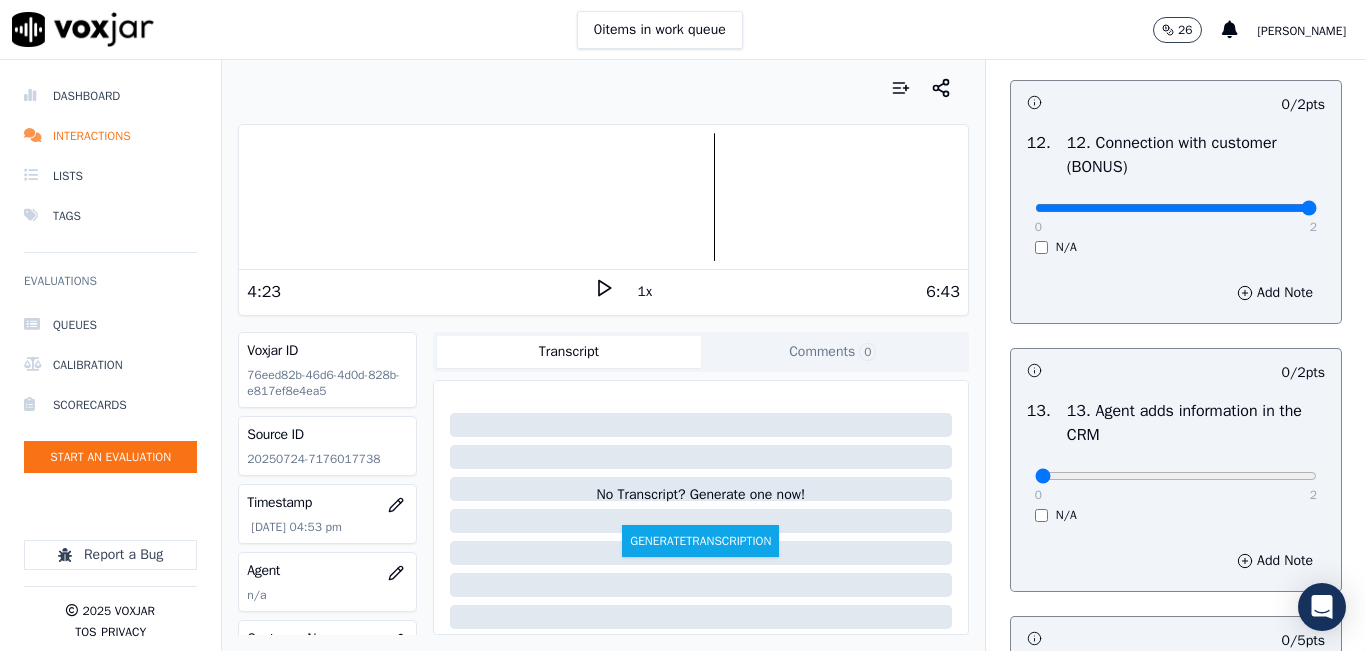 type on "2" 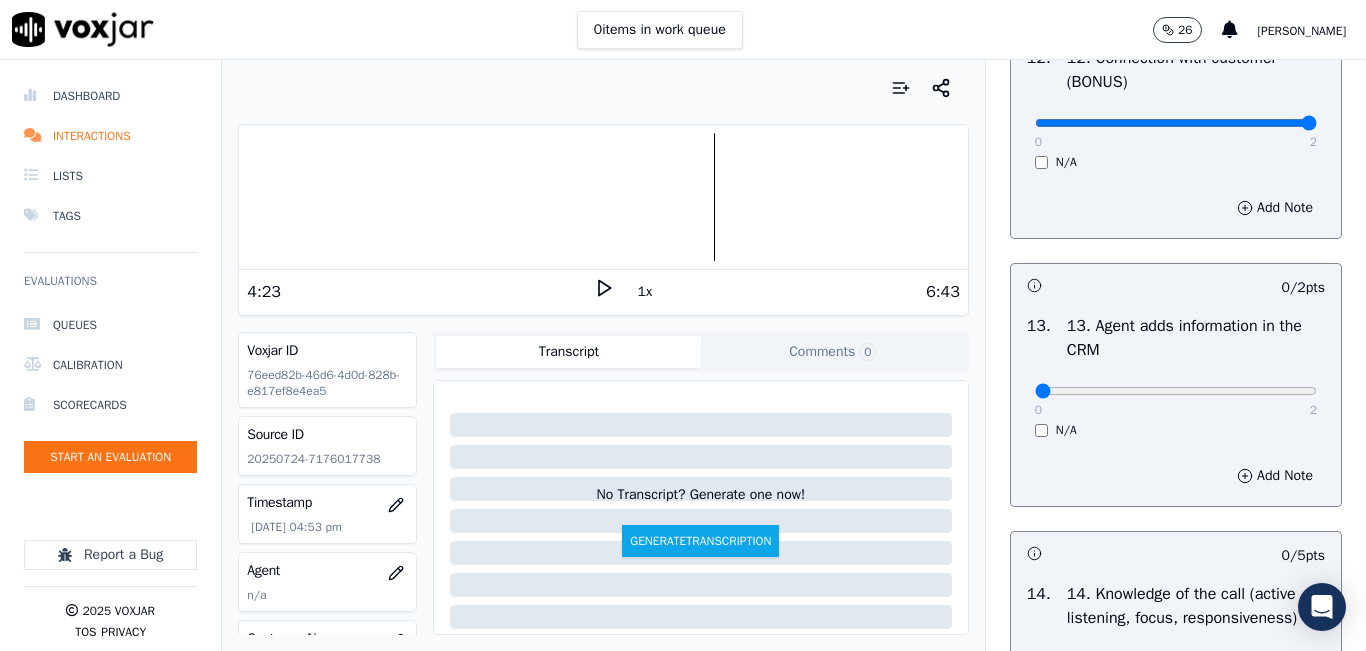 scroll, scrollTop: 3400, scrollLeft: 0, axis: vertical 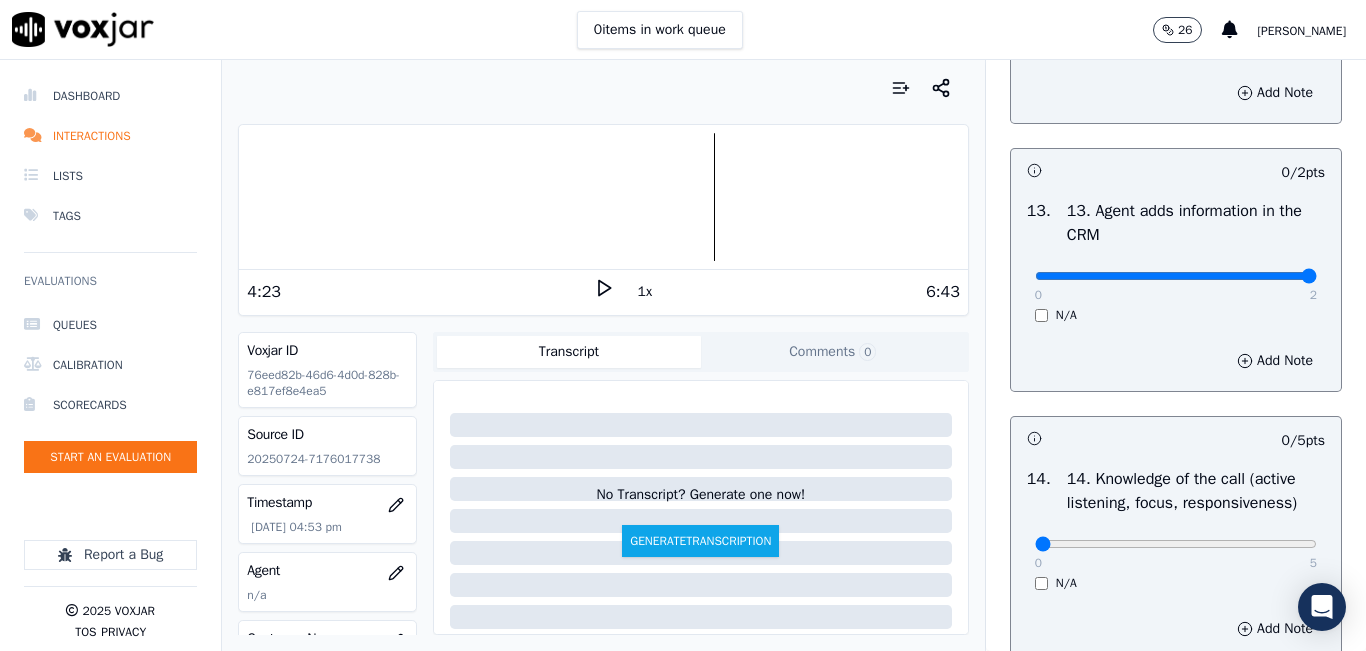 type on "2" 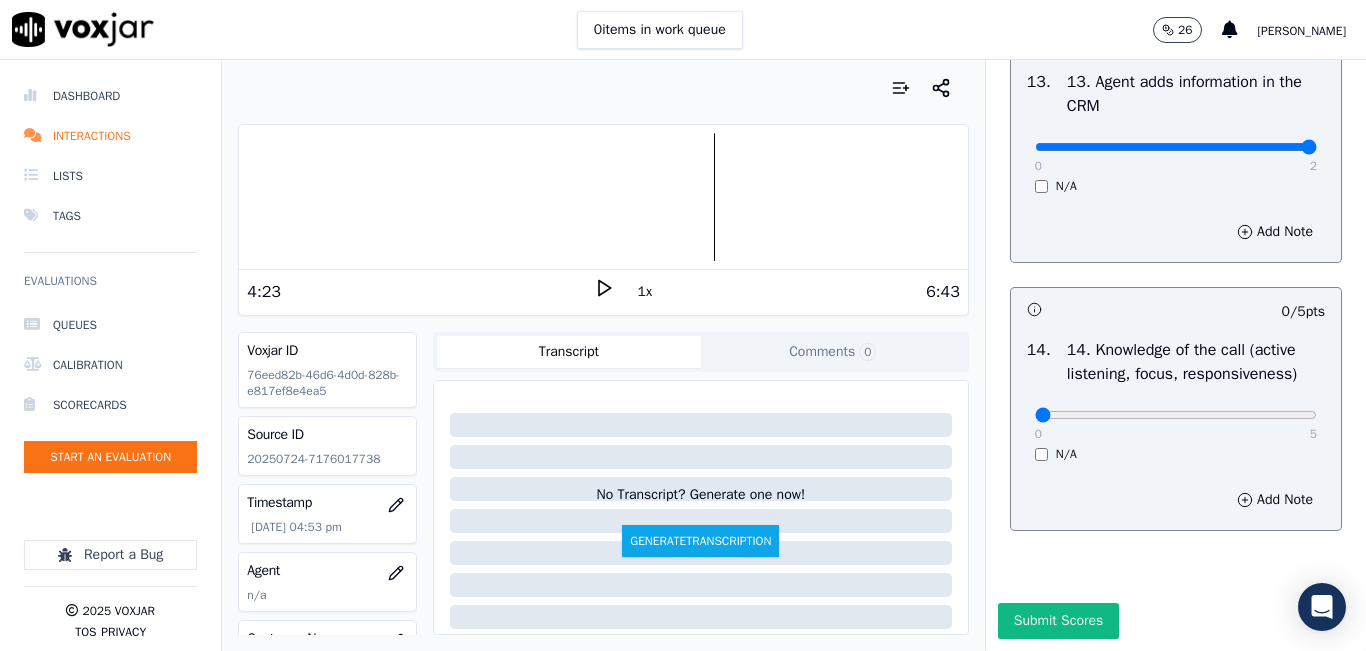scroll, scrollTop: 3642, scrollLeft: 0, axis: vertical 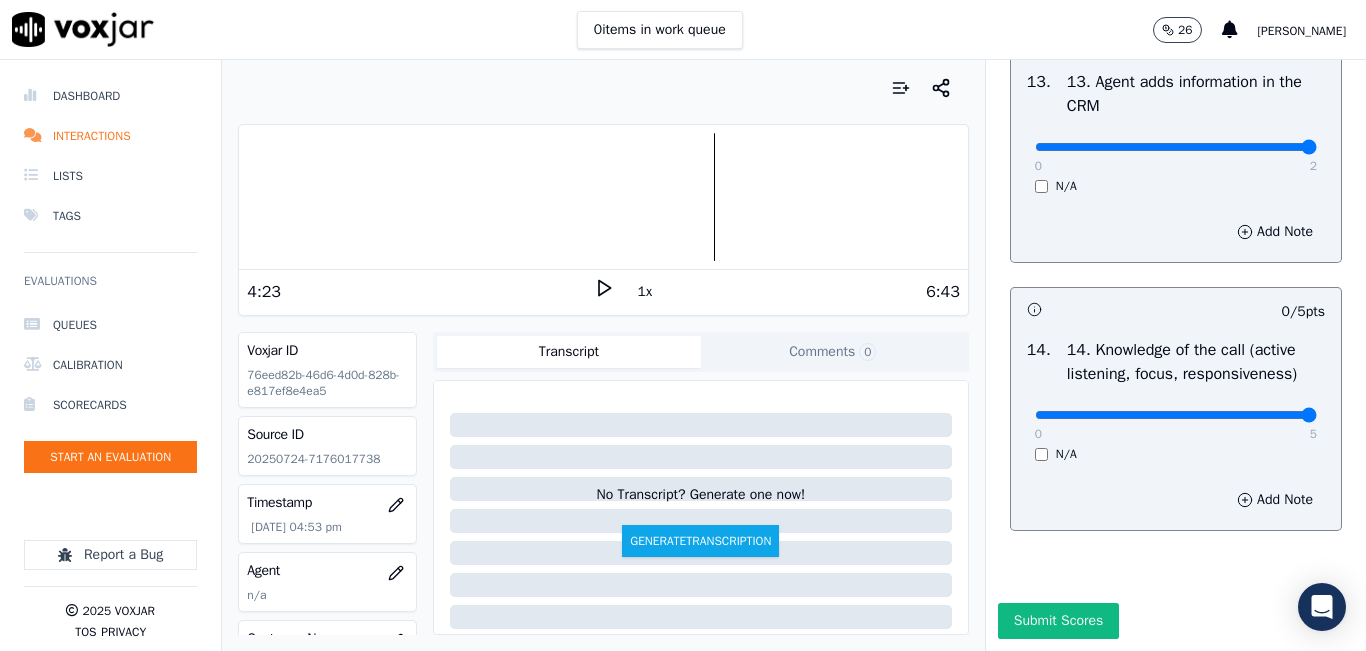 type on "5" 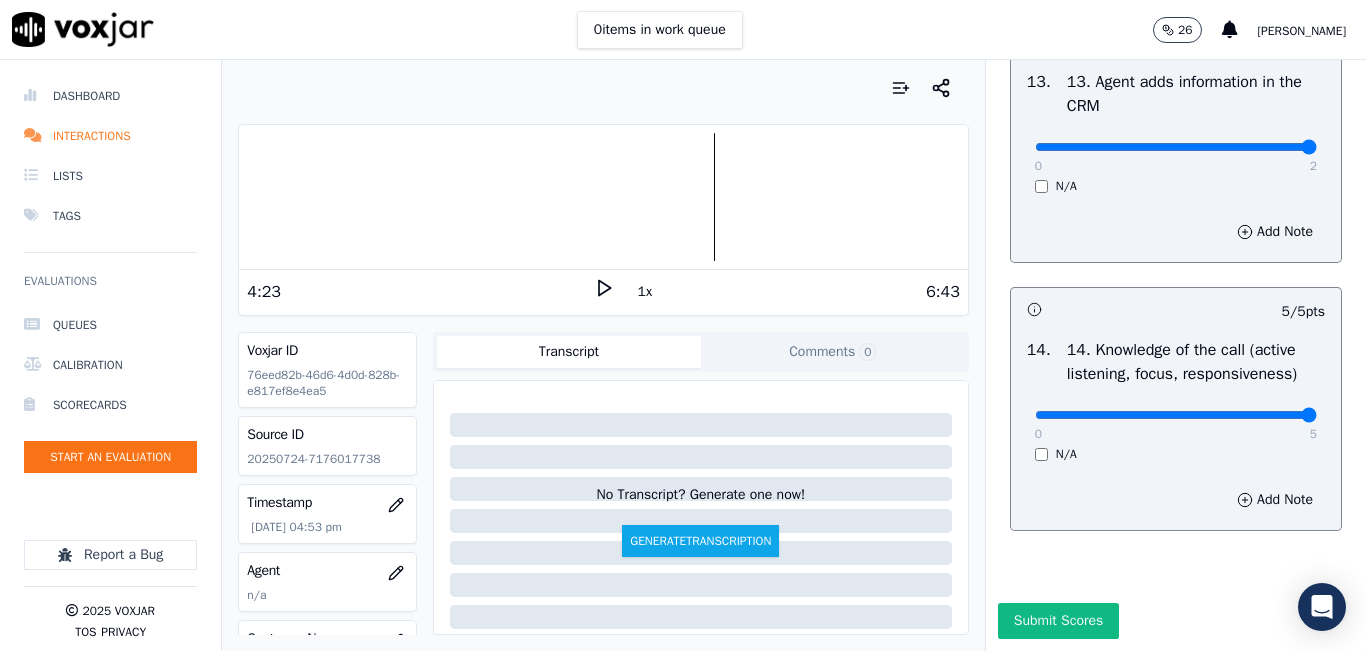 drag, startPoint x: 1042, startPoint y: 563, endPoint x: 1045, endPoint y: 545, distance: 18.248287 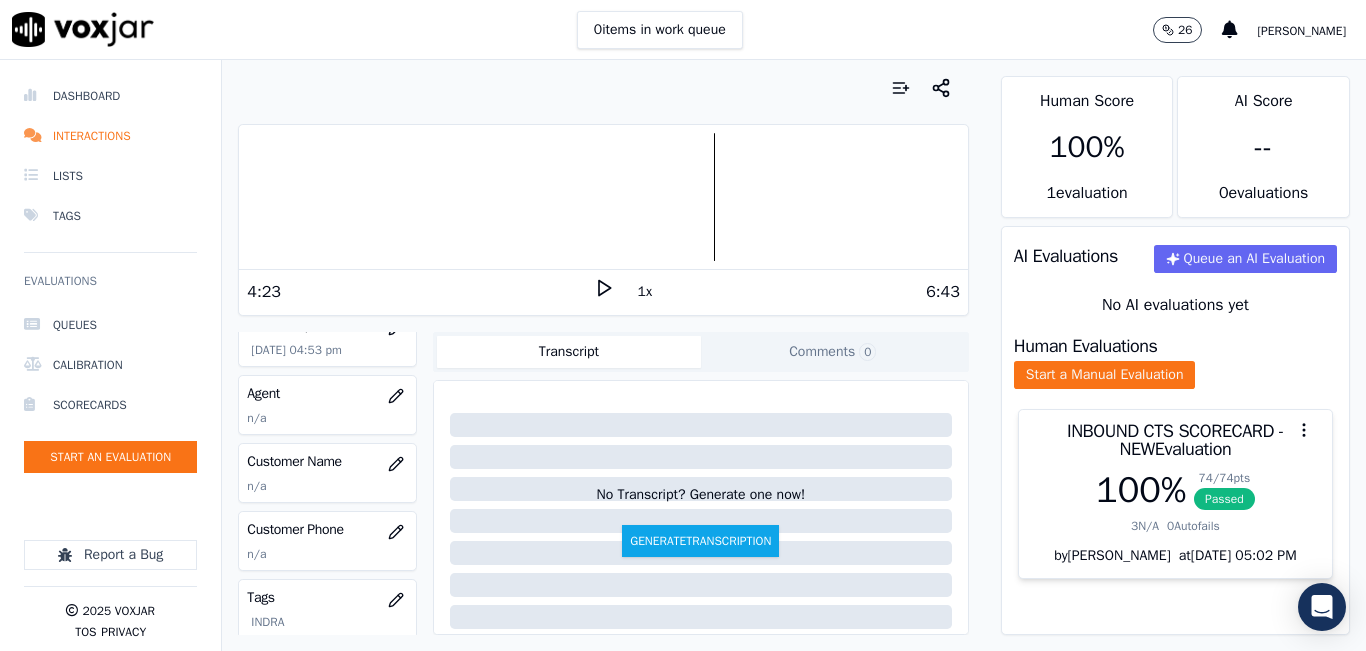 scroll, scrollTop: 200, scrollLeft: 0, axis: vertical 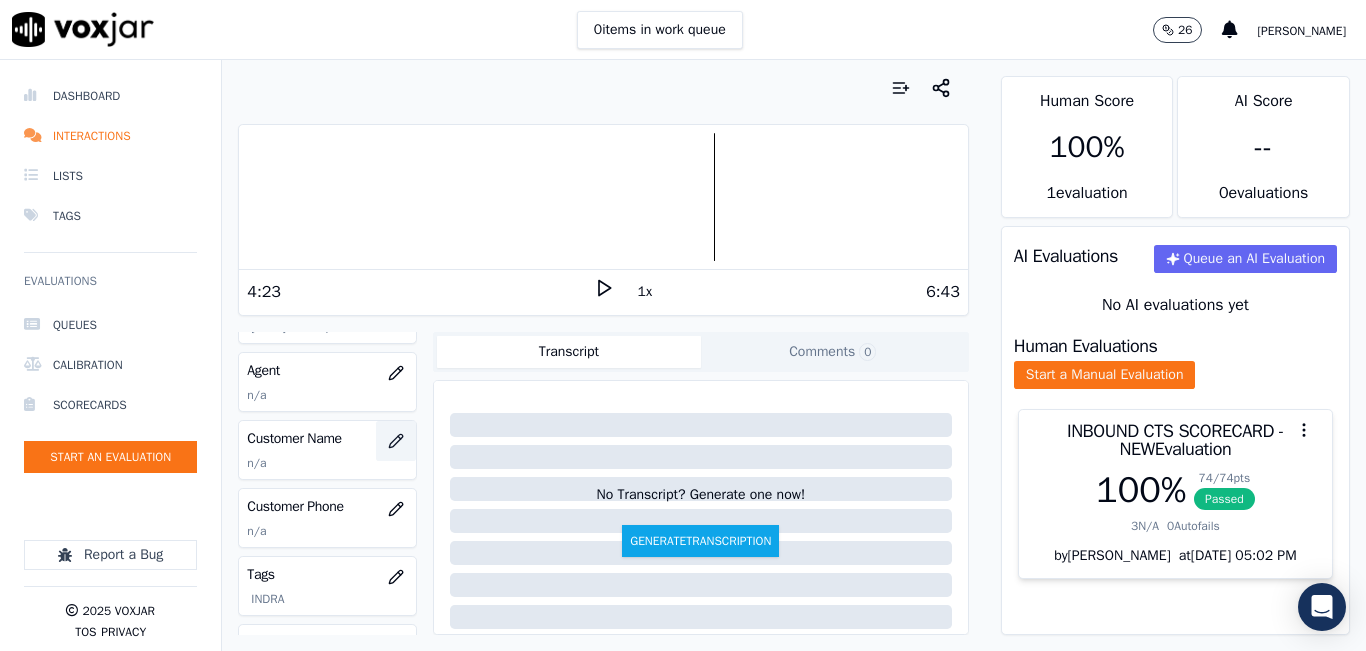 click at bounding box center [396, 441] 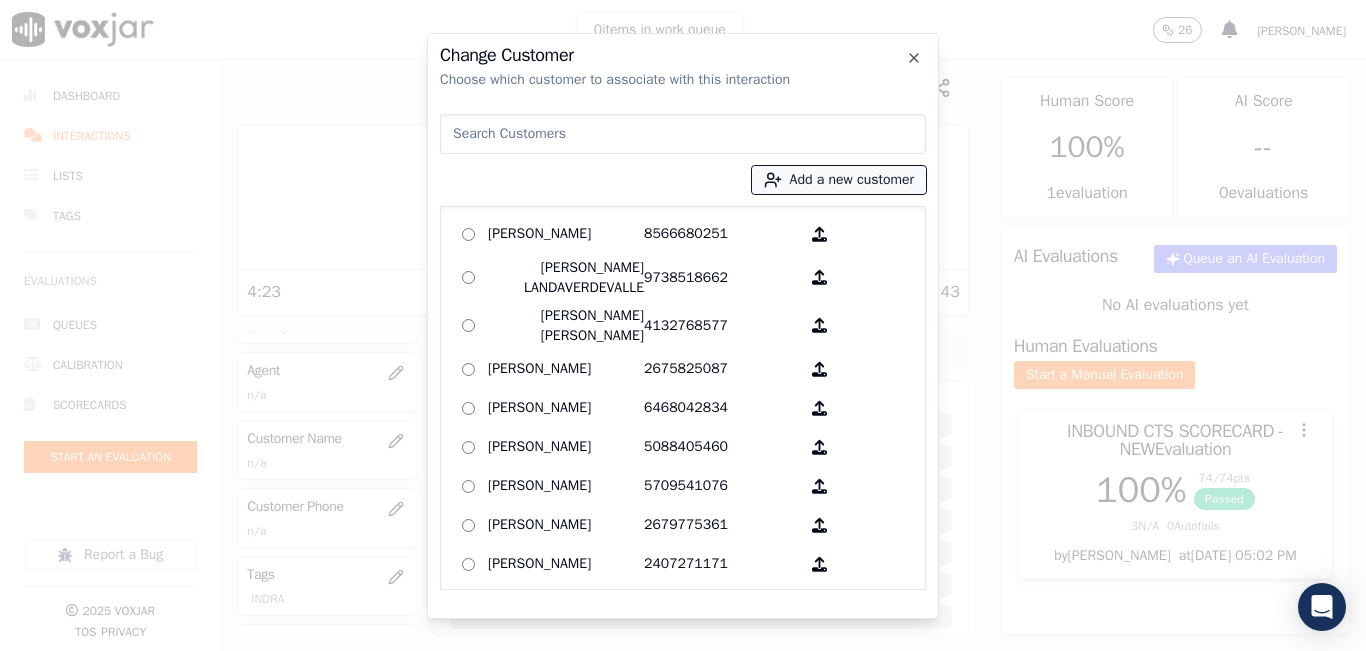 click on "Add a new customer" at bounding box center [839, 180] 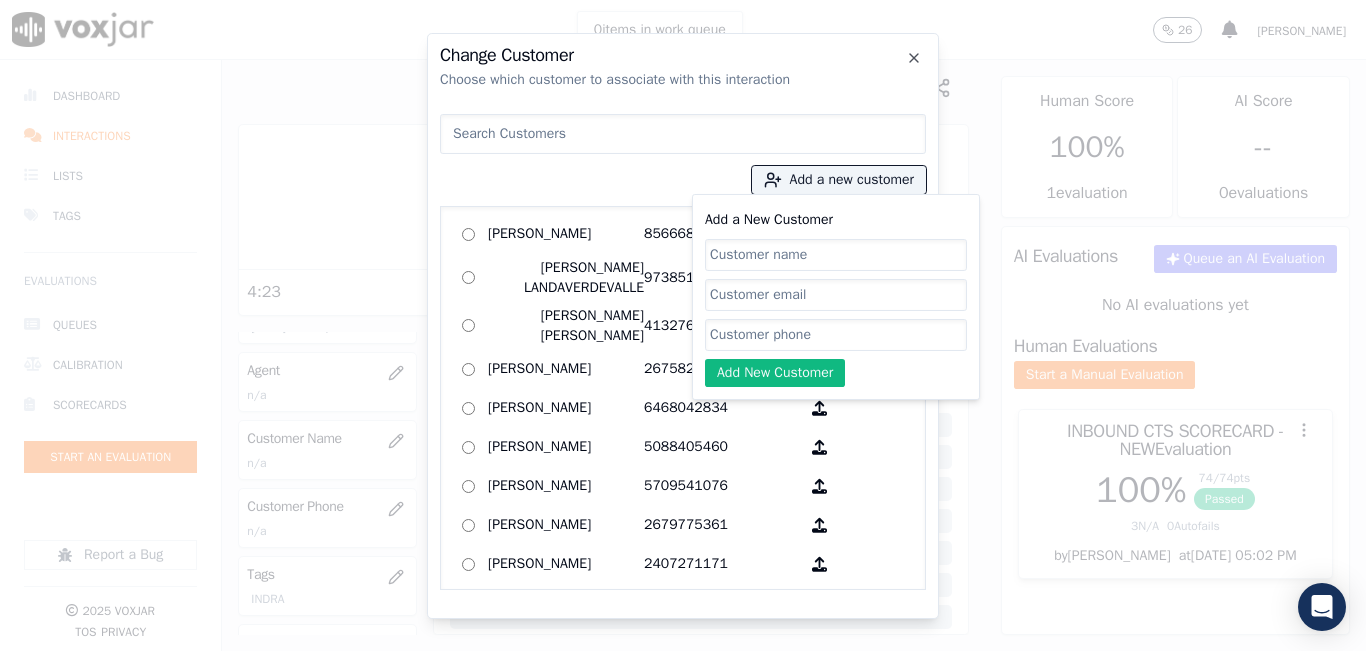 click on "Add a New Customer" 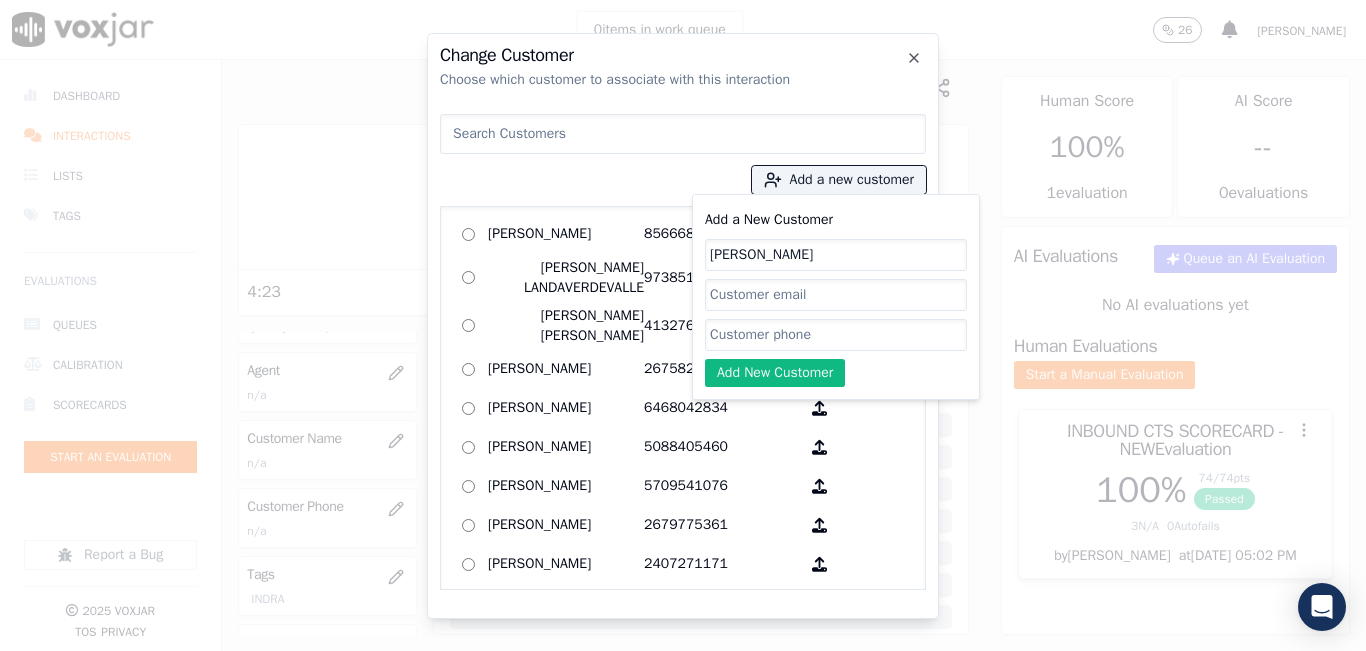 type on "Jose Urena" 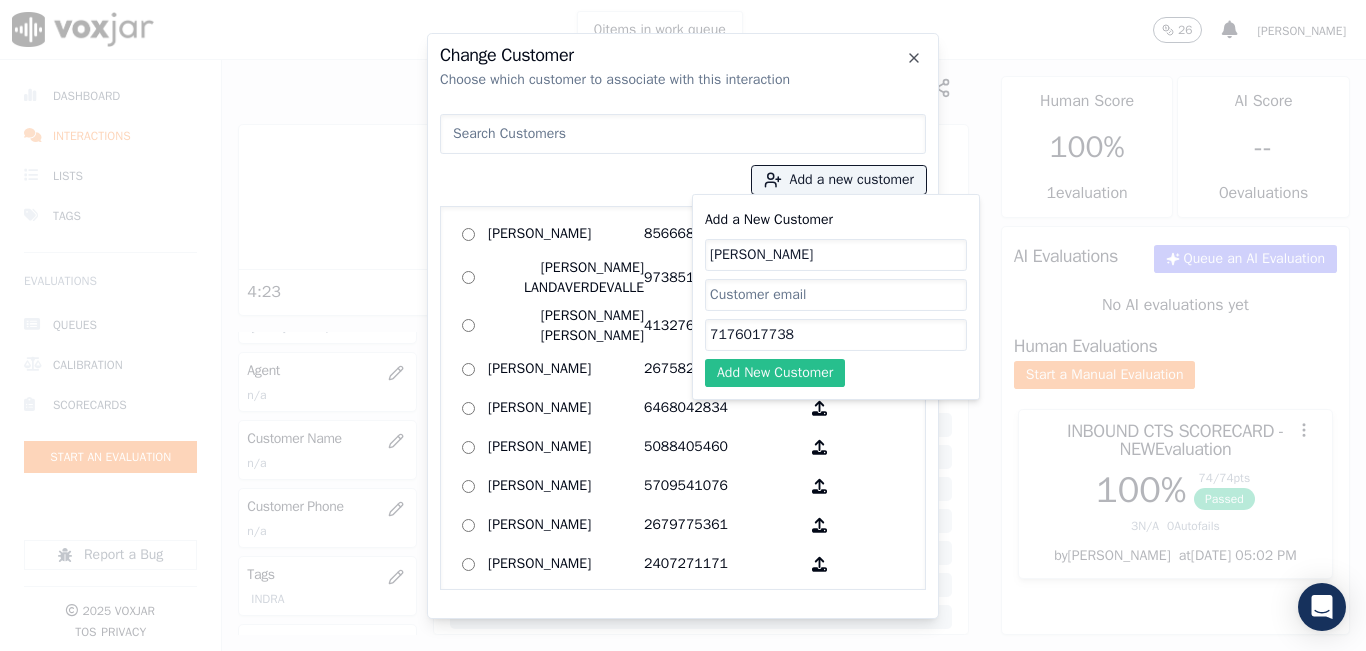 type on "7176017738" 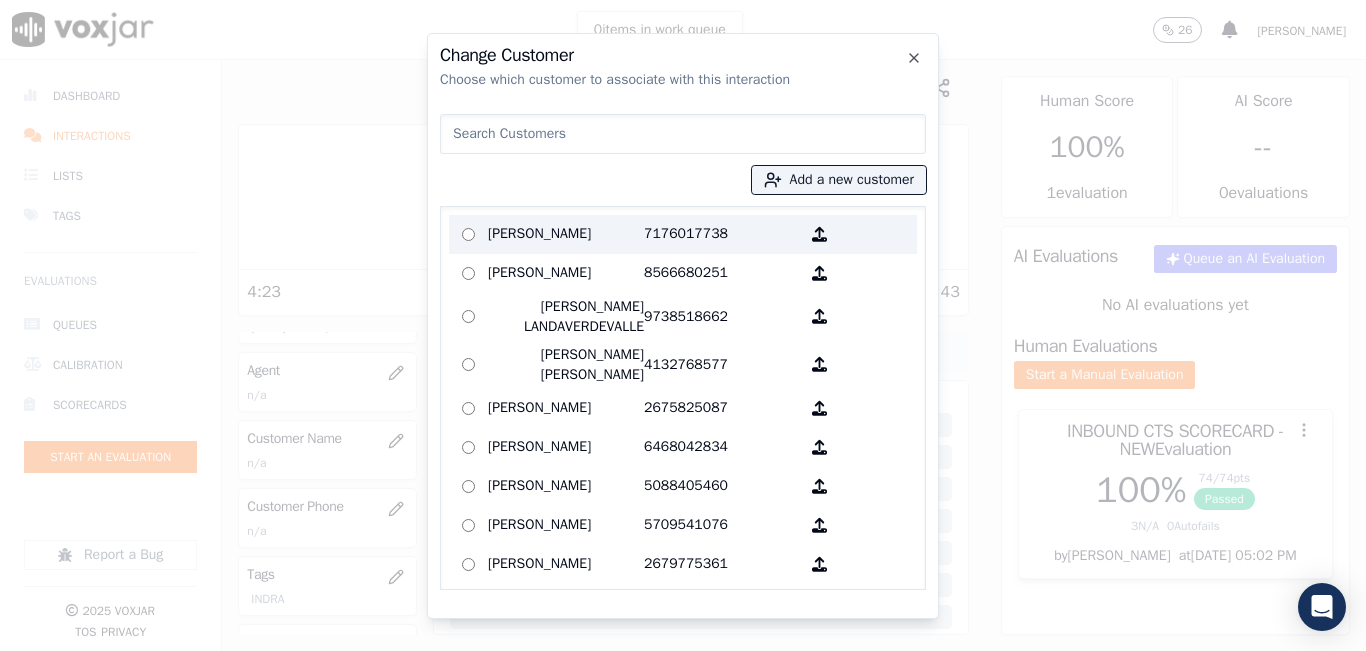 click on "Jose Urena" at bounding box center (566, 234) 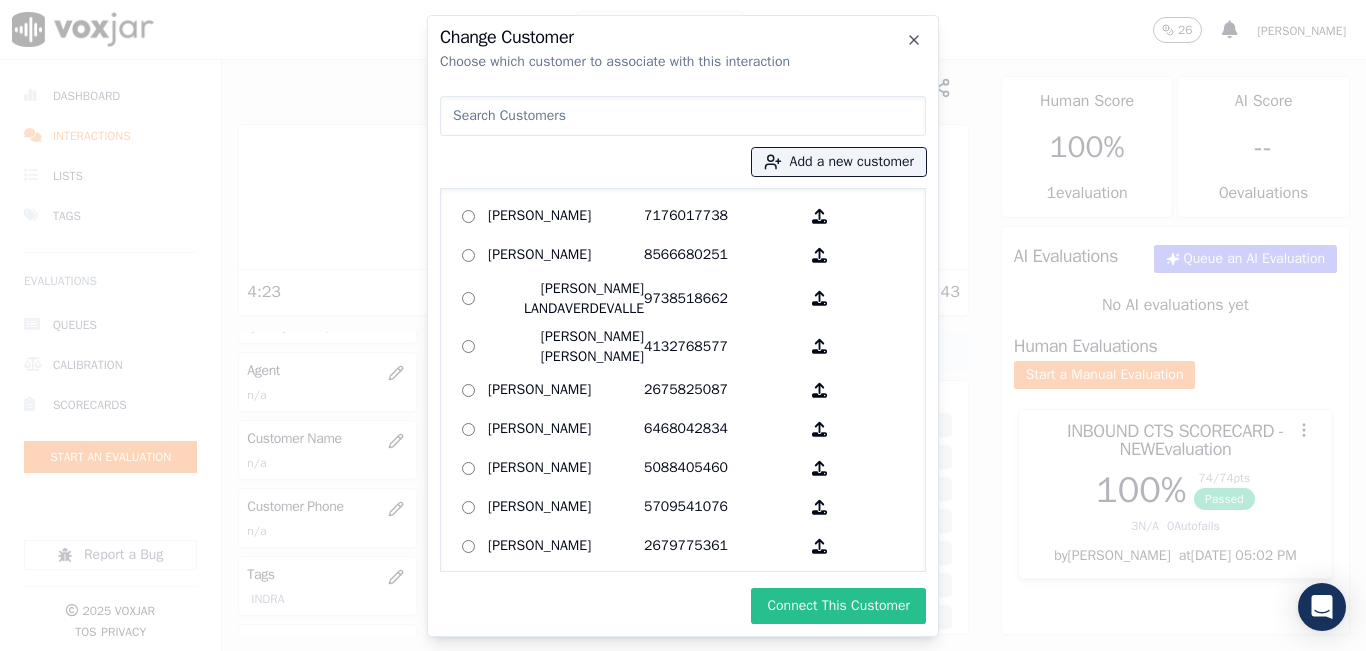 click on "Connect This Customer" at bounding box center [838, 606] 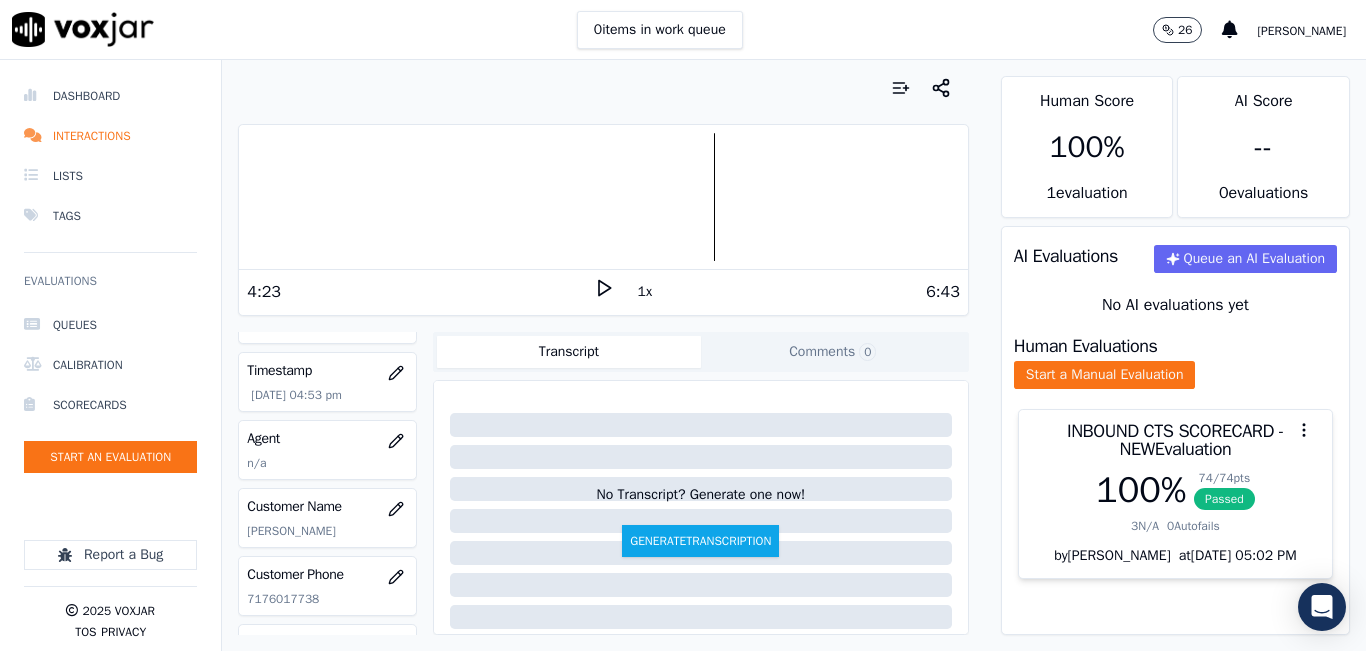 scroll, scrollTop: 100, scrollLeft: 0, axis: vertical 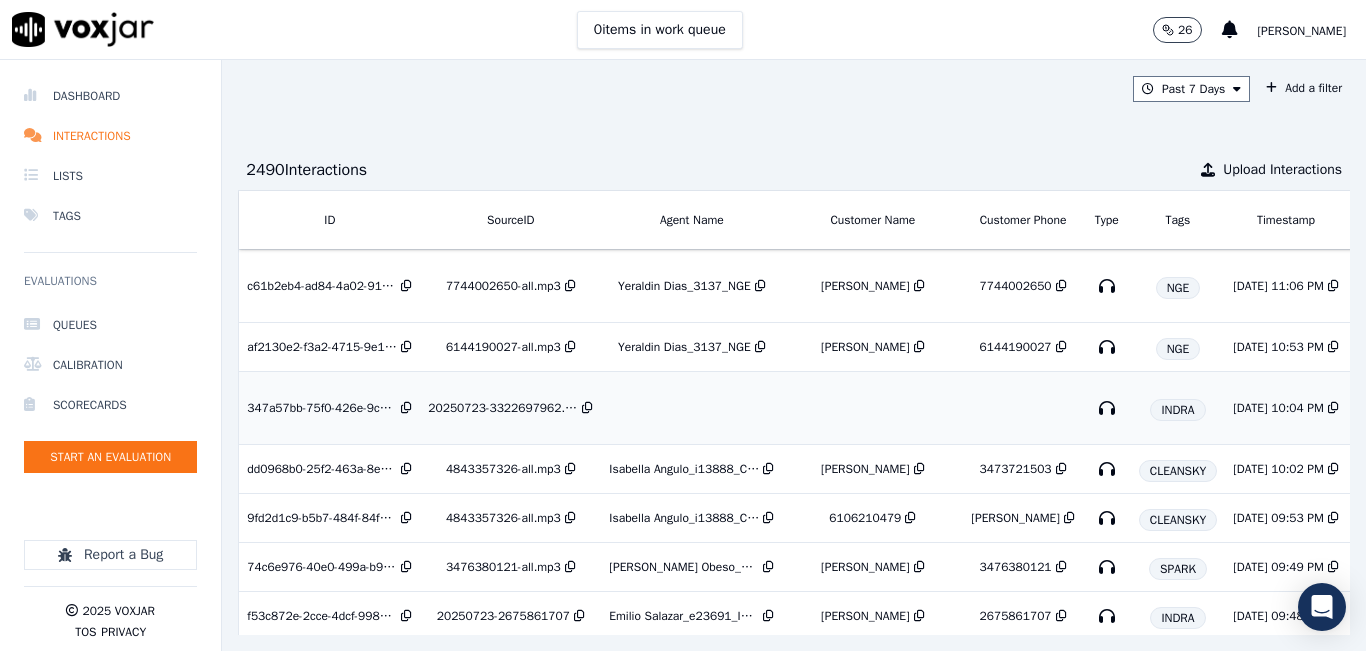 click at bounding box center (691, 408) 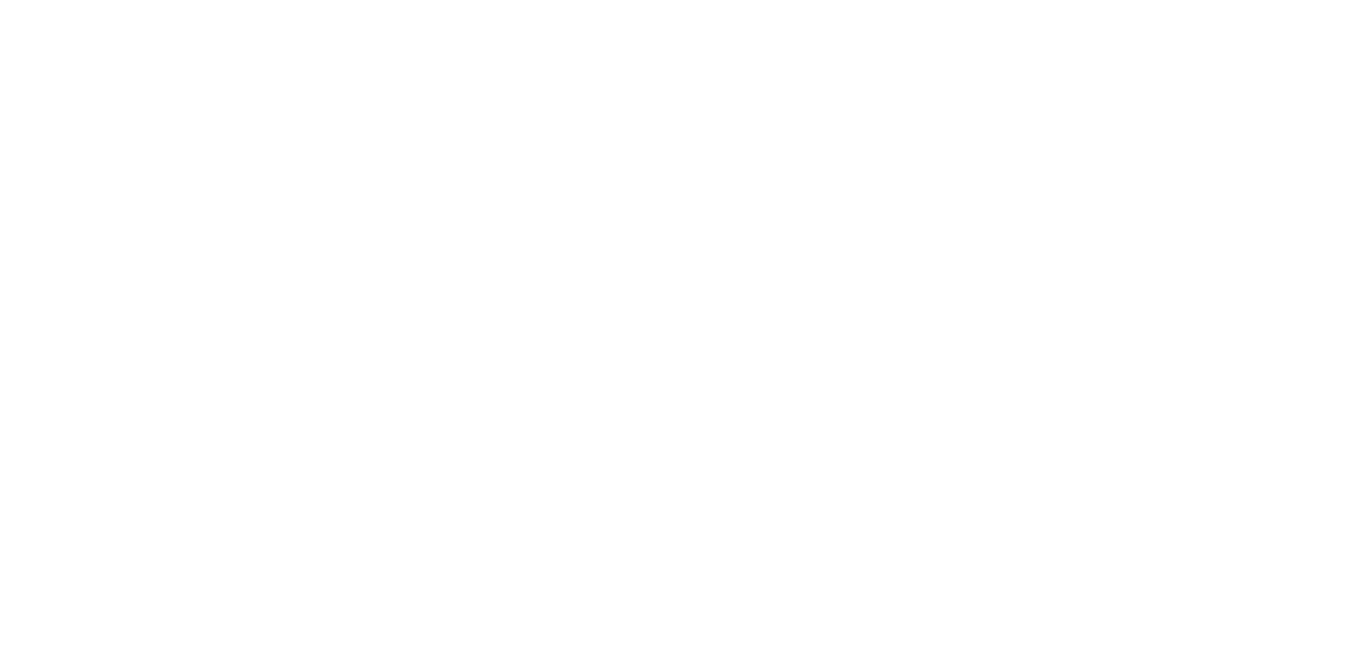 scroll, scrollTop: 0, scrollLeft: 0, axis: both 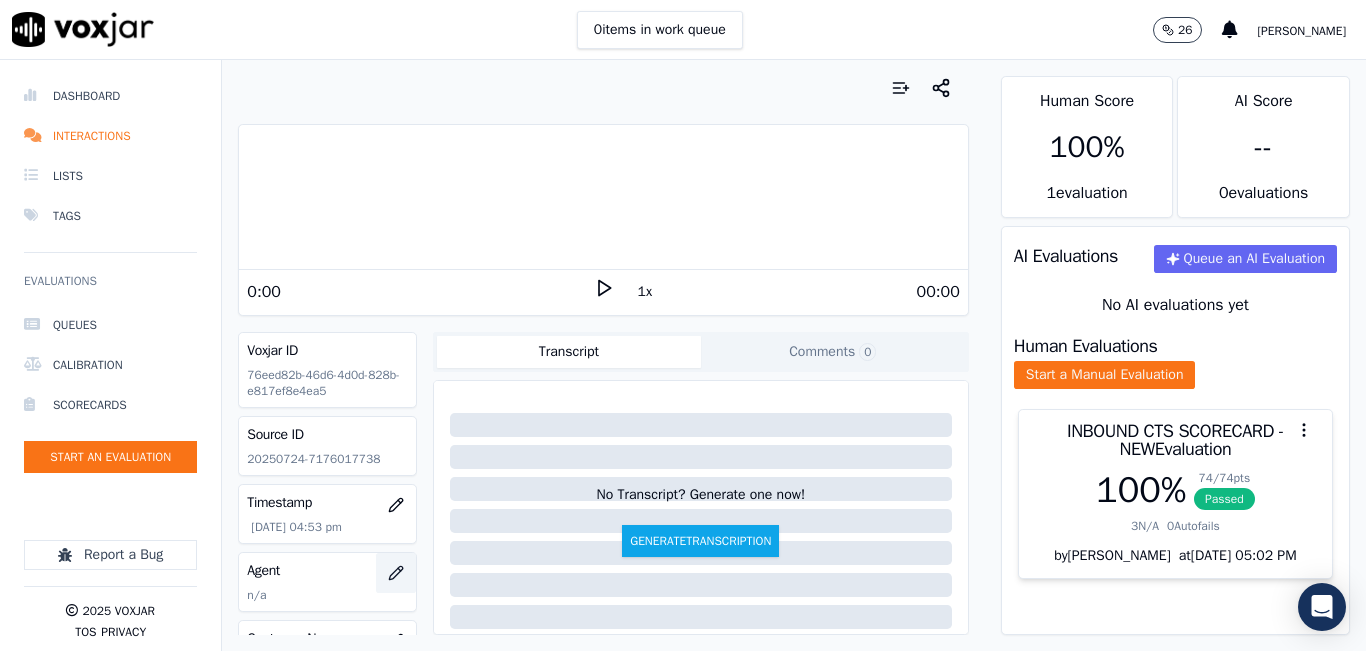 click 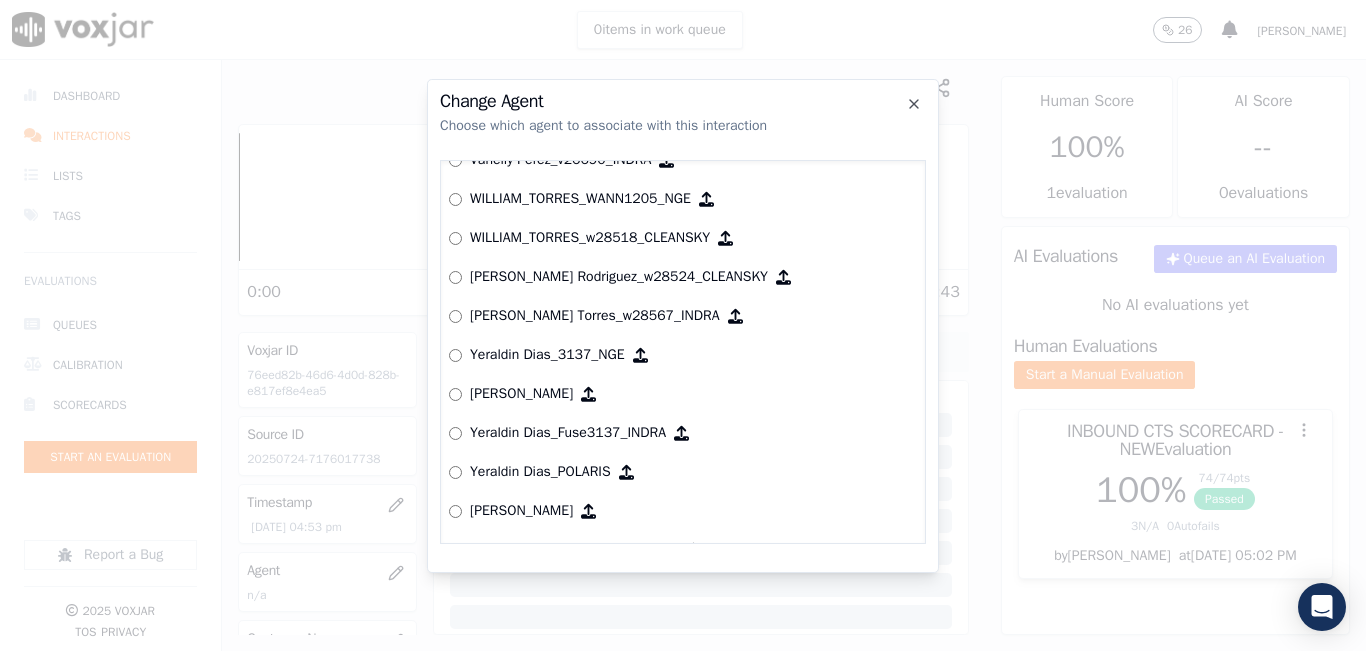 scroll, scrollTop: 9324, scrollLeft: 0, axis: vertical 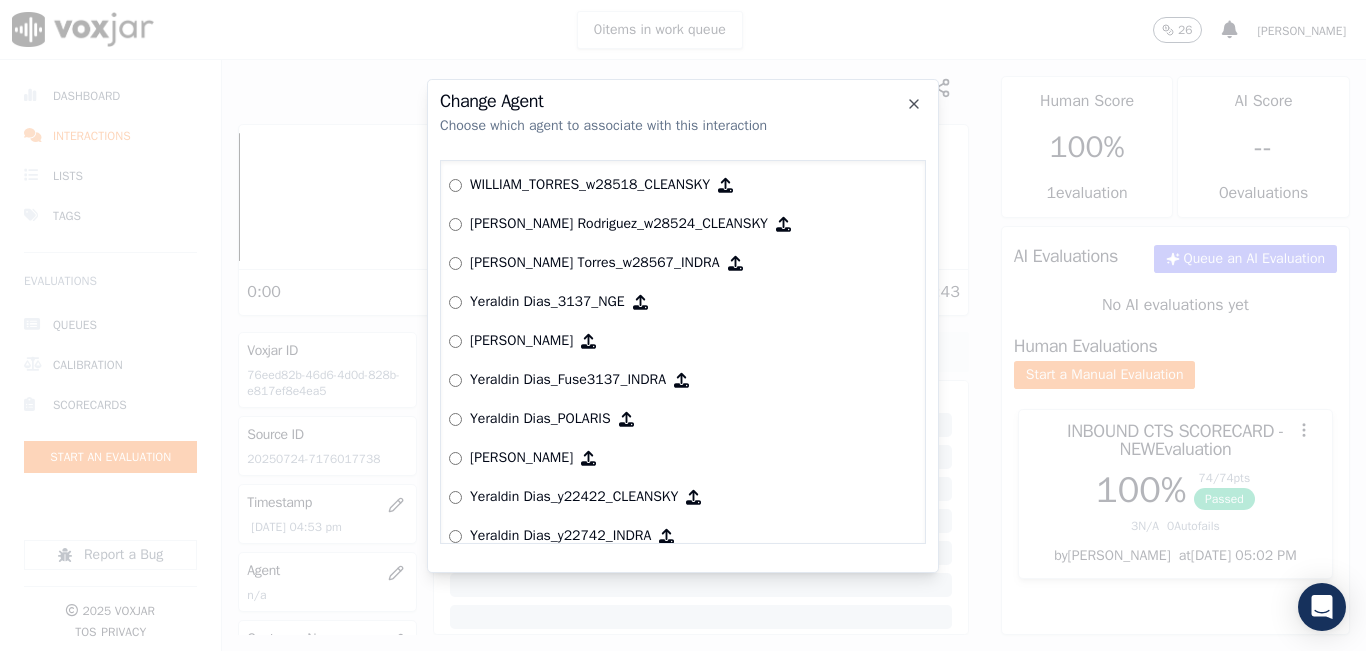 click on "[PERSON_NAME] Torres_w28567_INDRA" at bounding box center [683, 263] 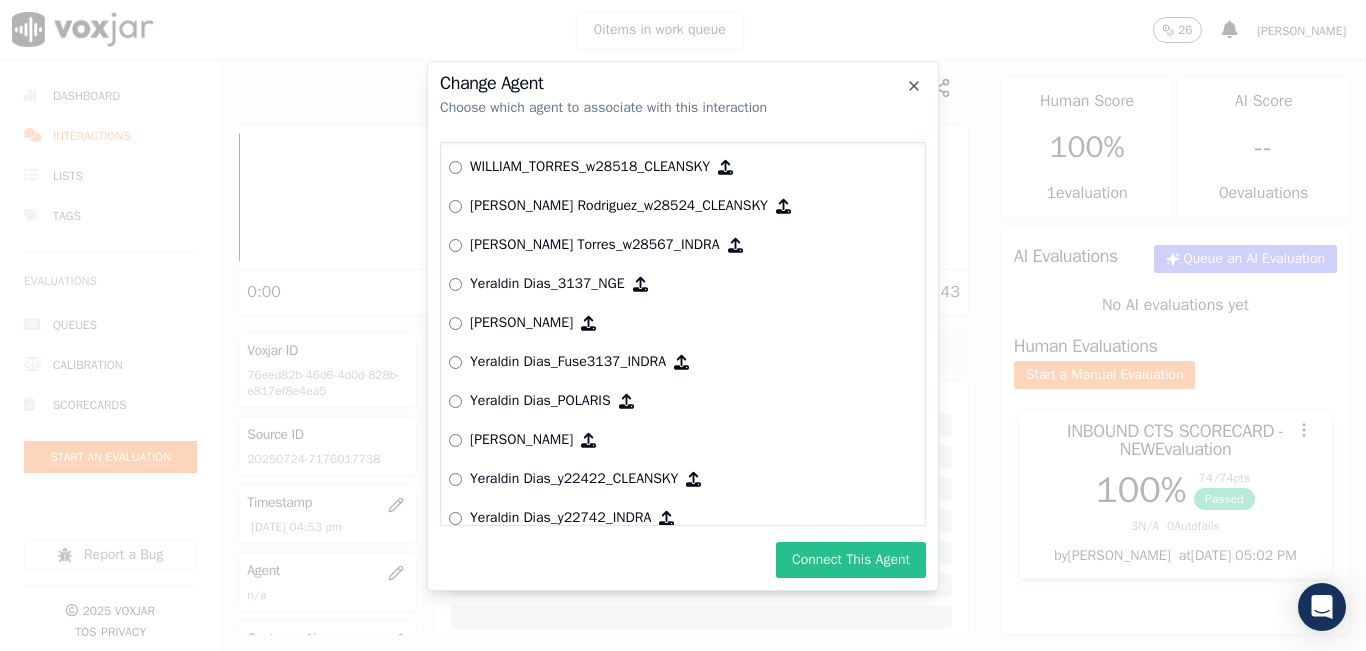 click on "Connect This Agent" at bounding box center (851, 560) 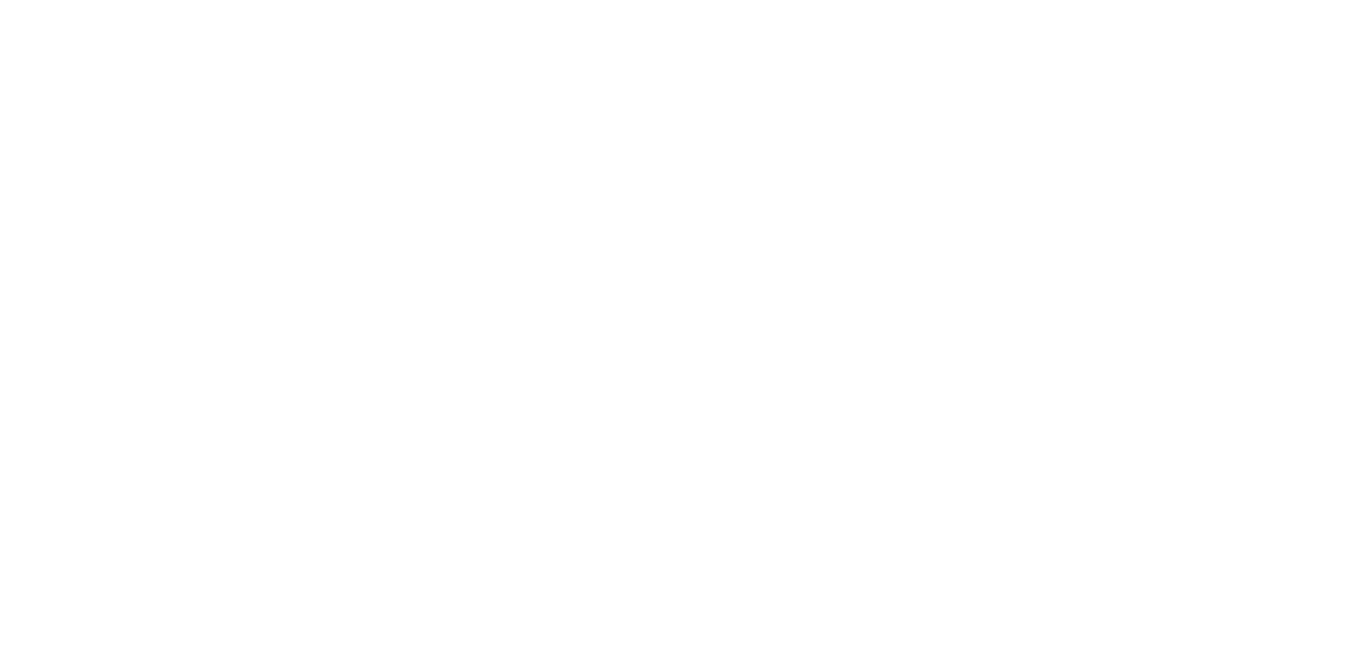 scroll, scrollTop: 0, scrollLeft: 0, axis: both 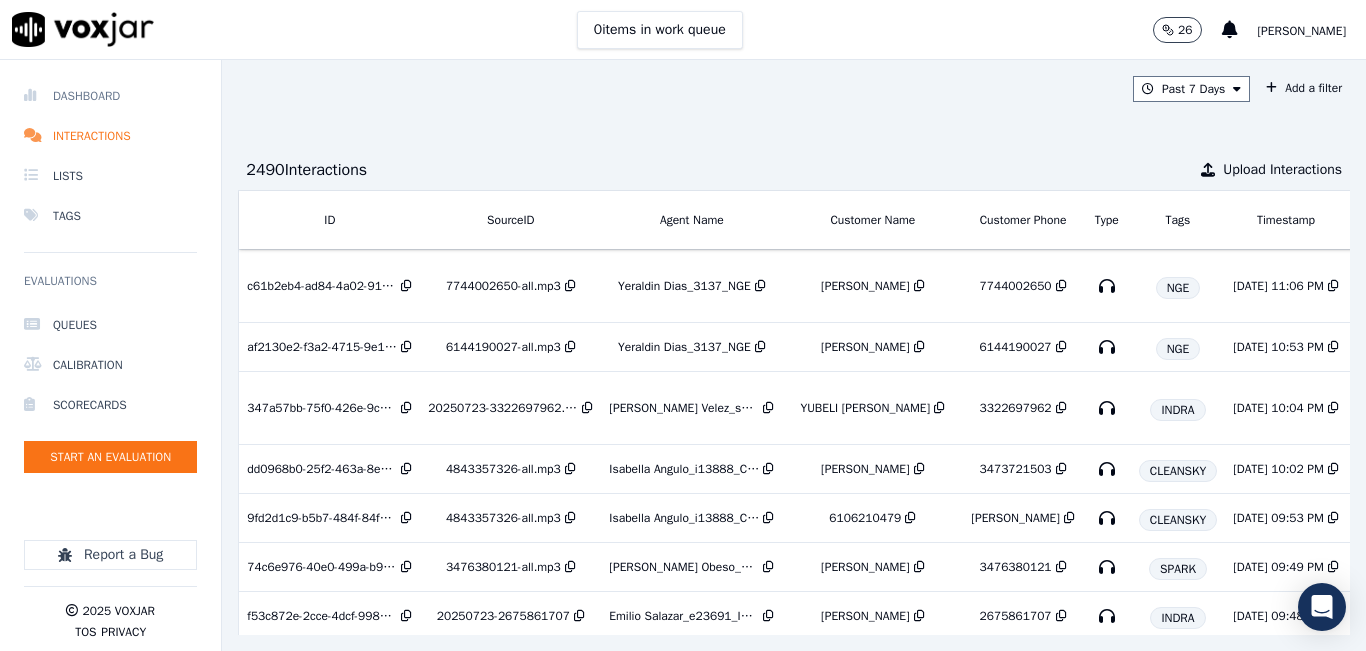 click on "Dashboard" at bounding box center [110, 96] 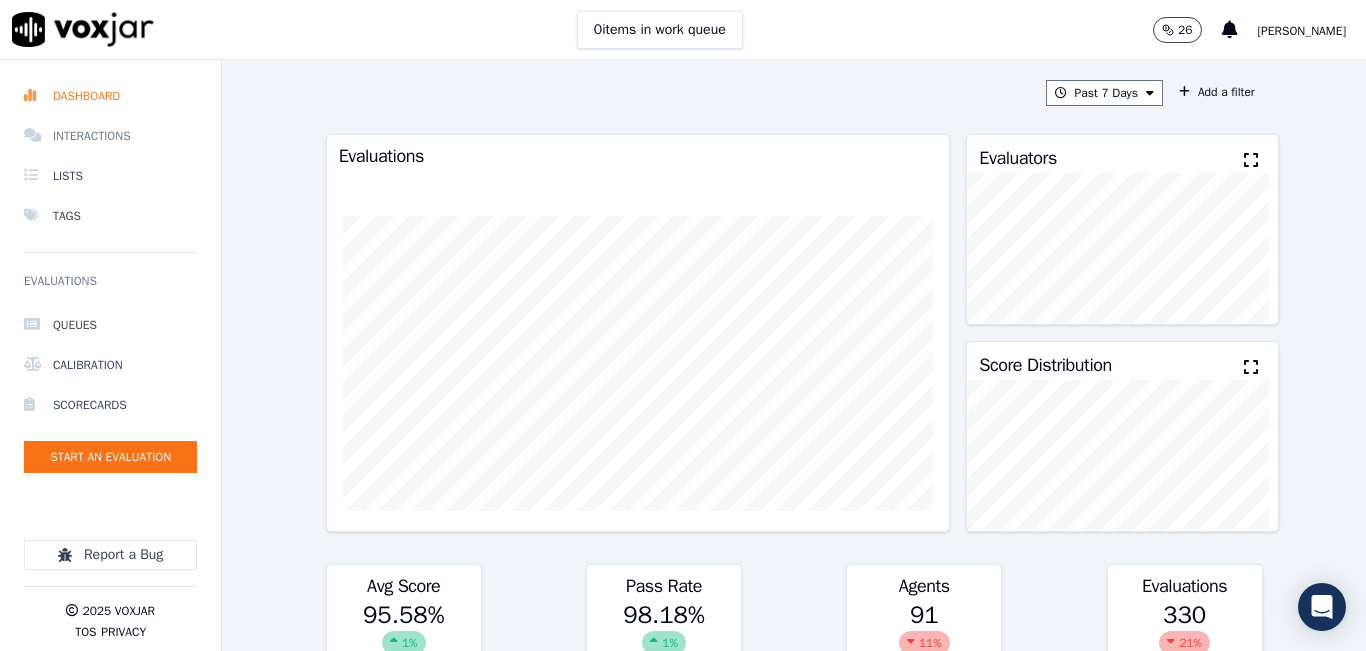 click on "Interactions" at bounding box center (110, 136) 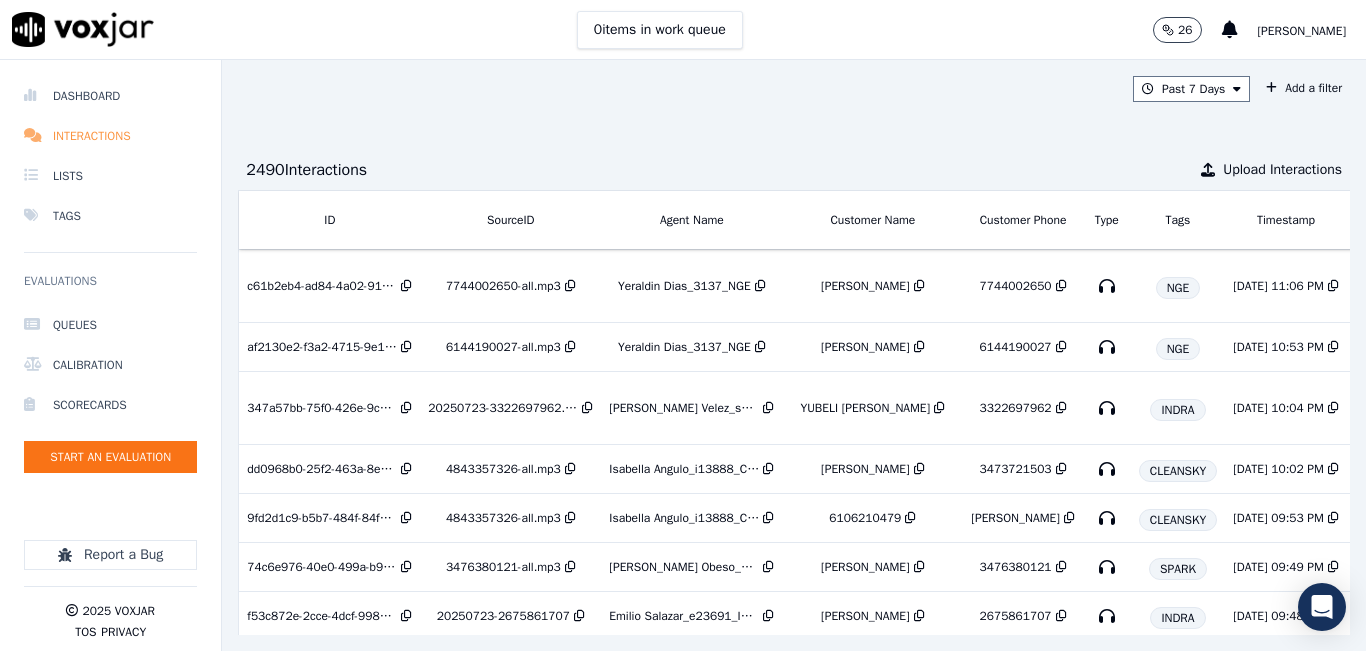 click on "Interactions" at bounding box center [110, 136] 